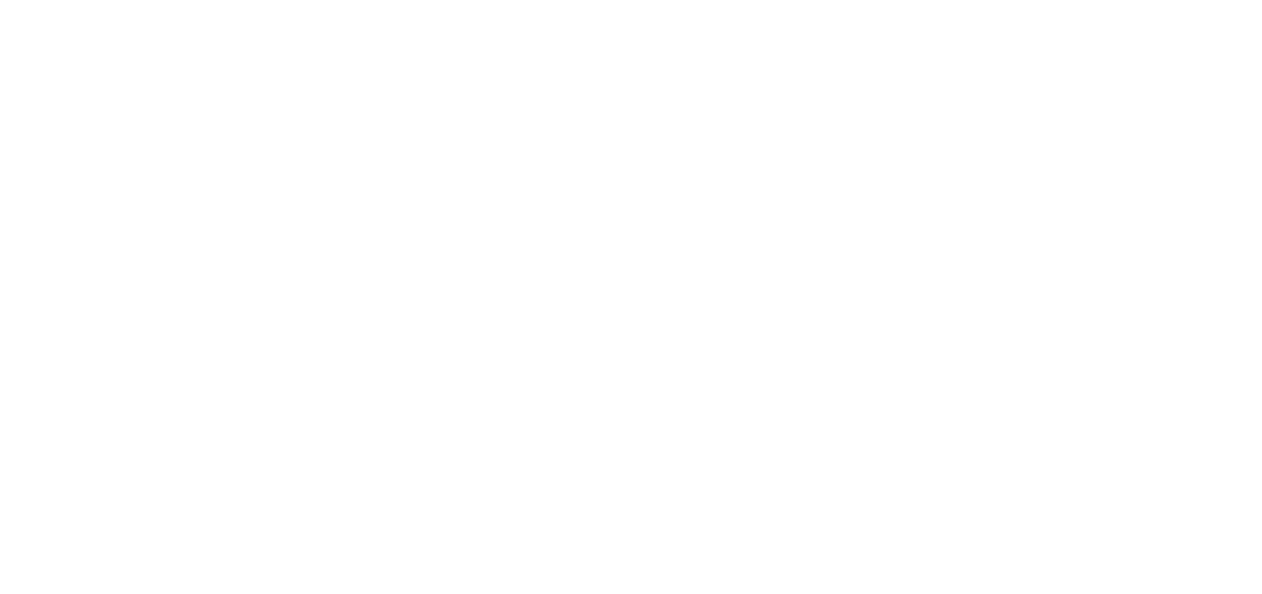 scroll, scrollTop: 0, scrollLeft: 0, axis: both 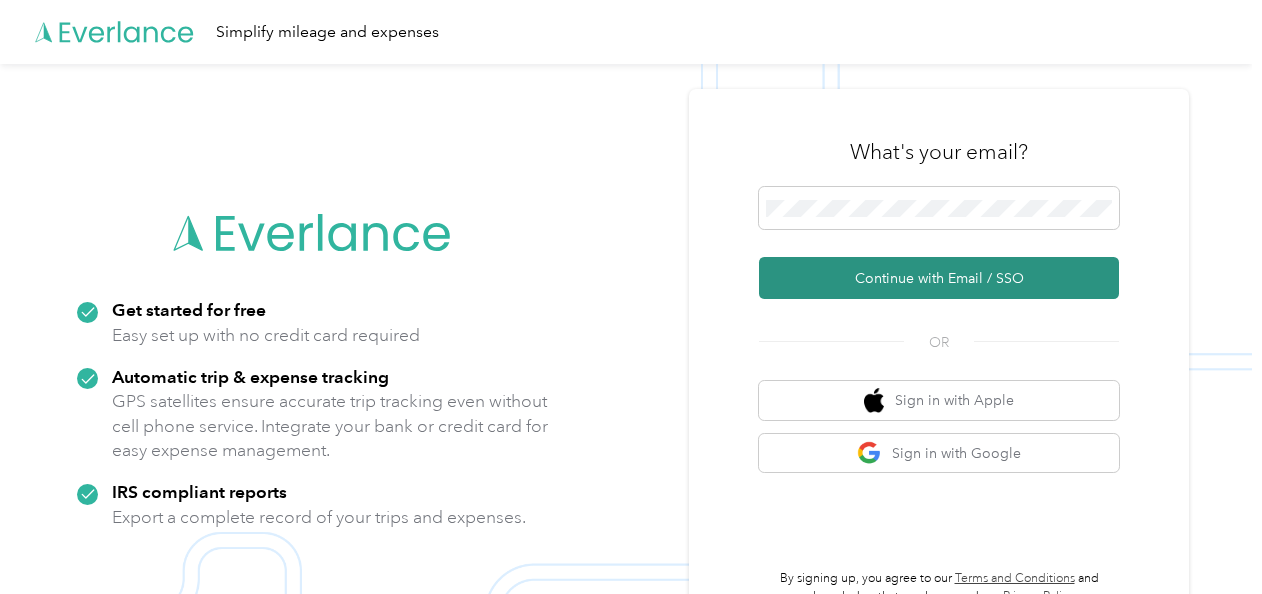 click on "Continue with Email / SSO" at bounding box center [939, 278] 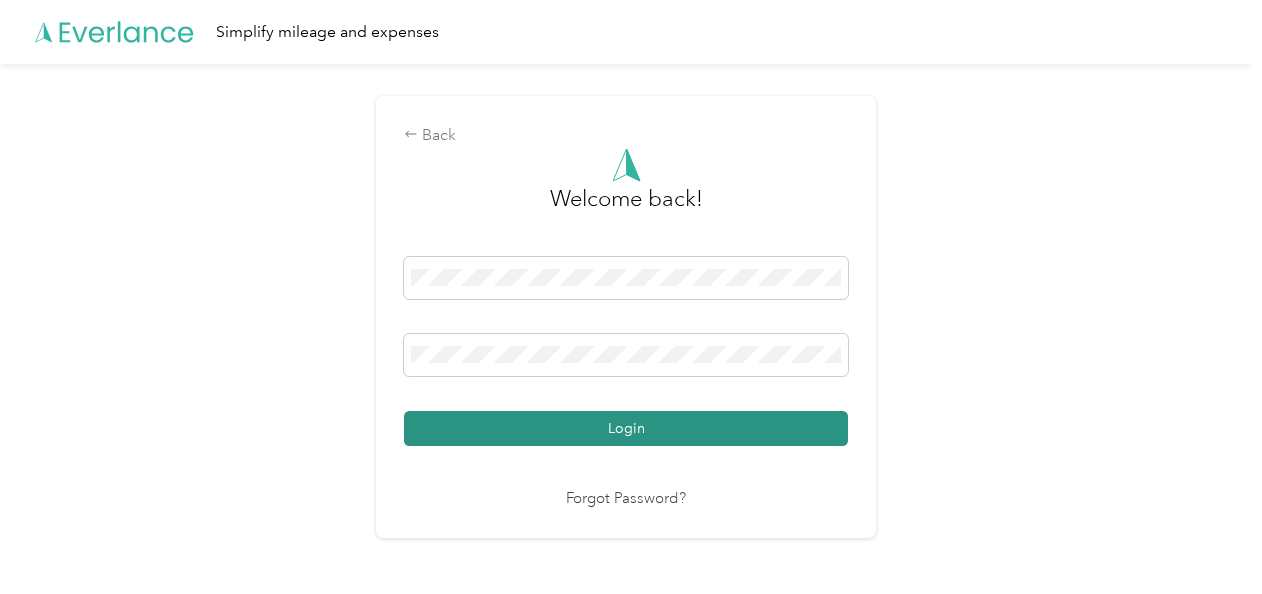click on "Login" at bounding box center [626, 428] 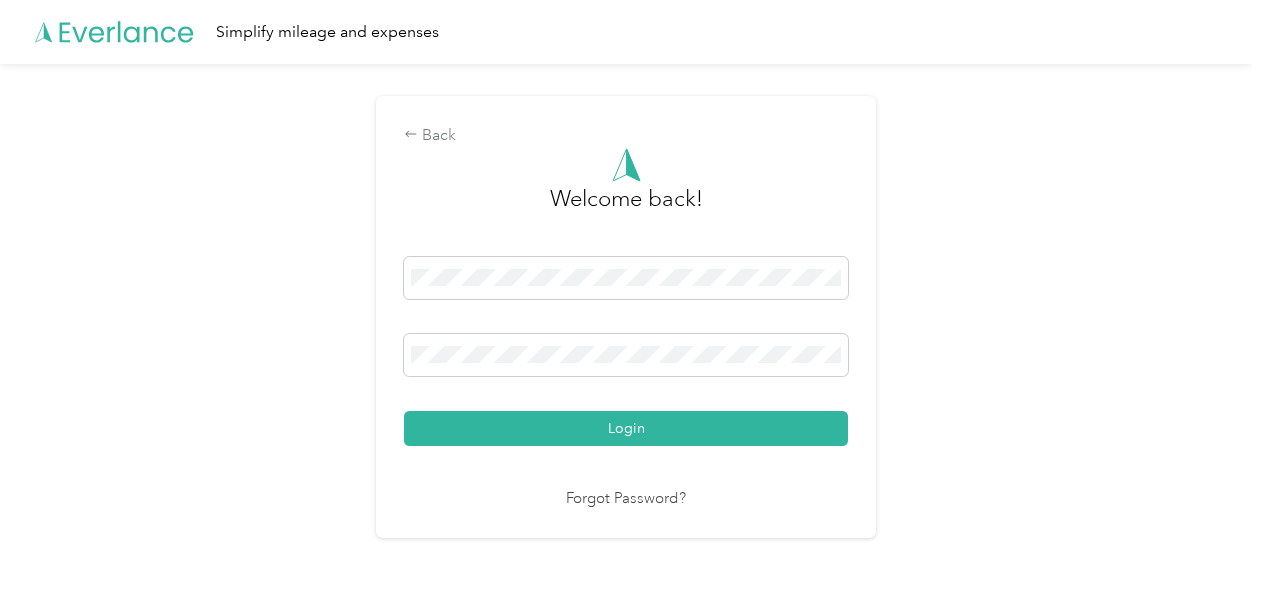 click on "Login" at bounding box center [626, 428] 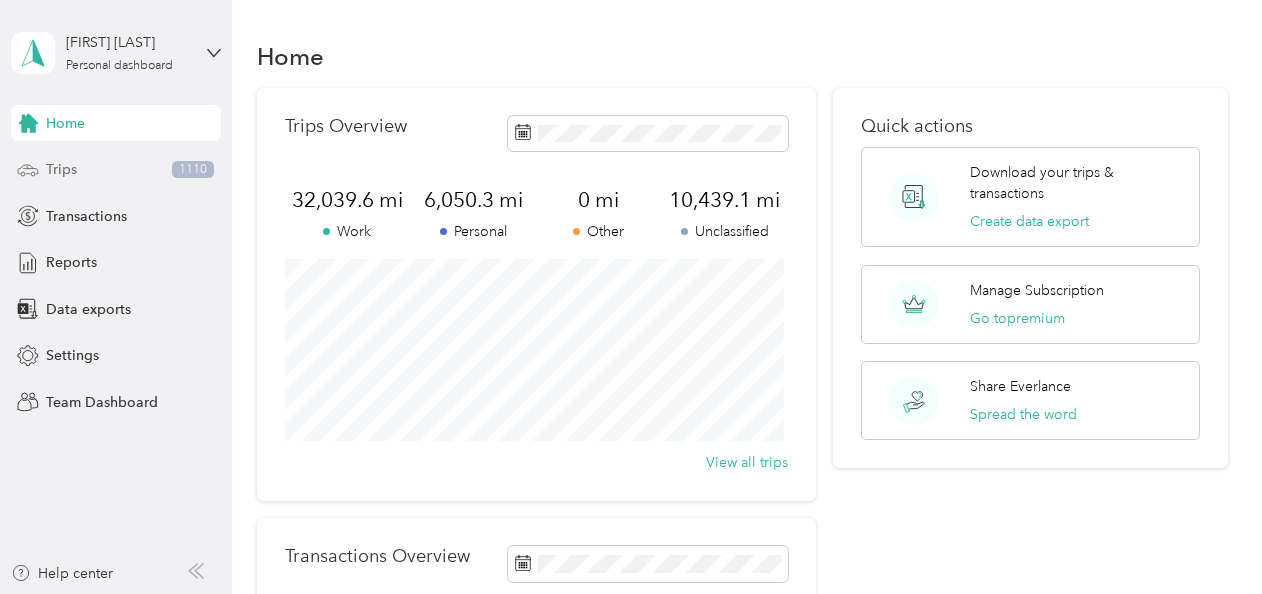 click on "Trips" at bounding box center [61, 169] 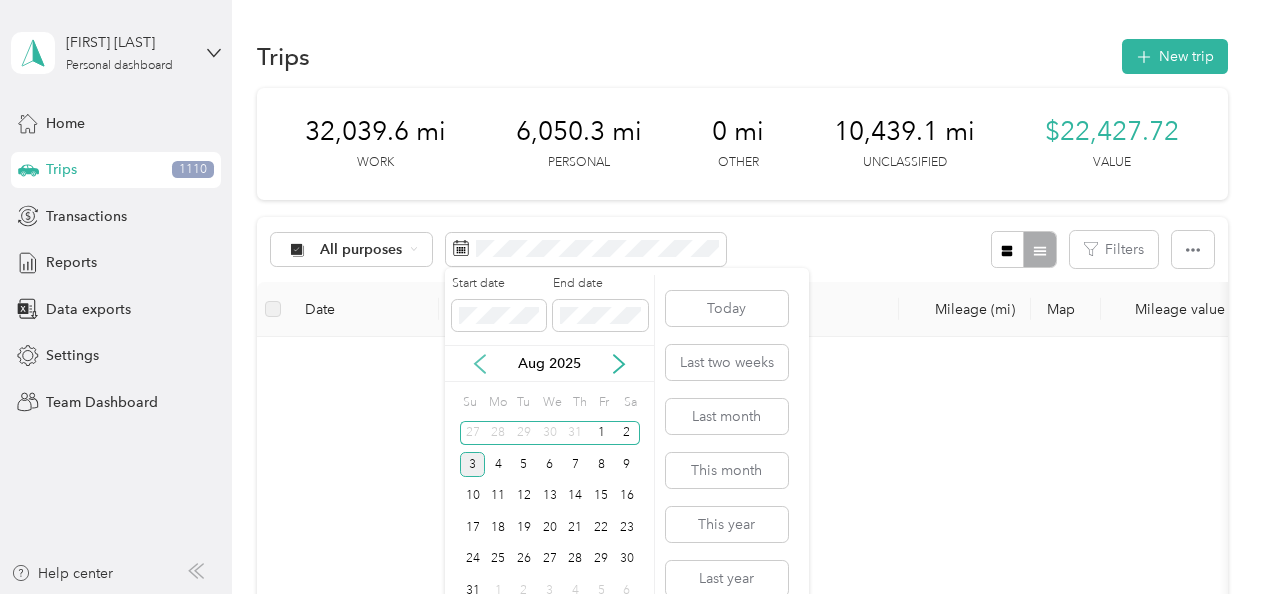 click 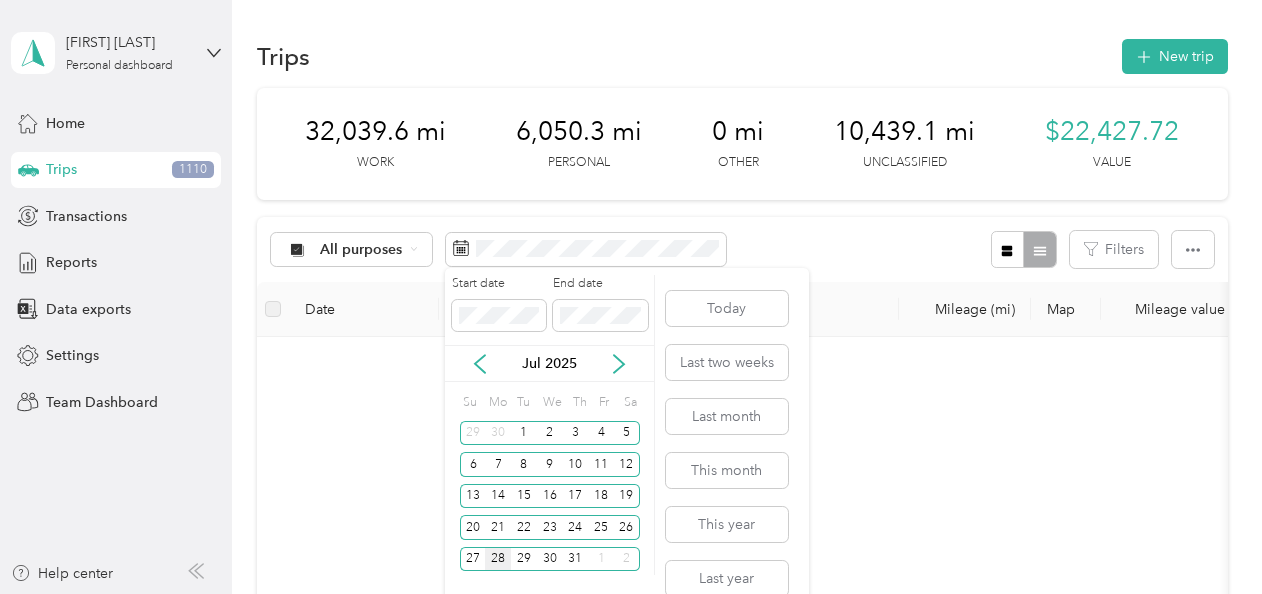 click on "28" at bounding box center (498, 559) 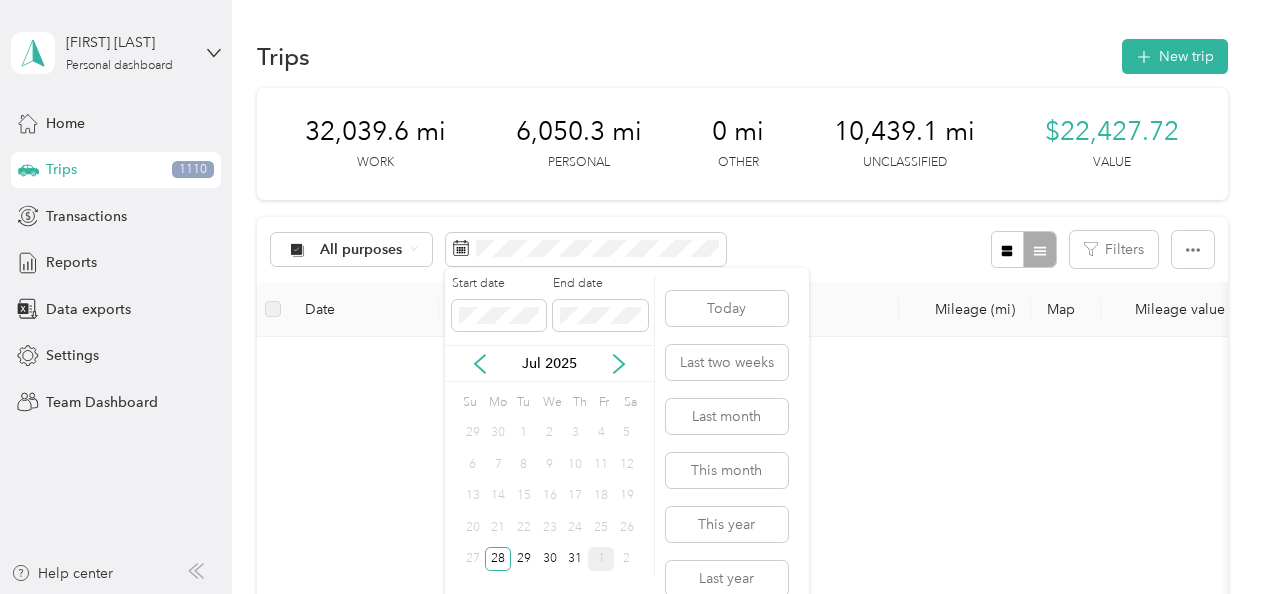 click on "1" at bounding box center (601, 559) 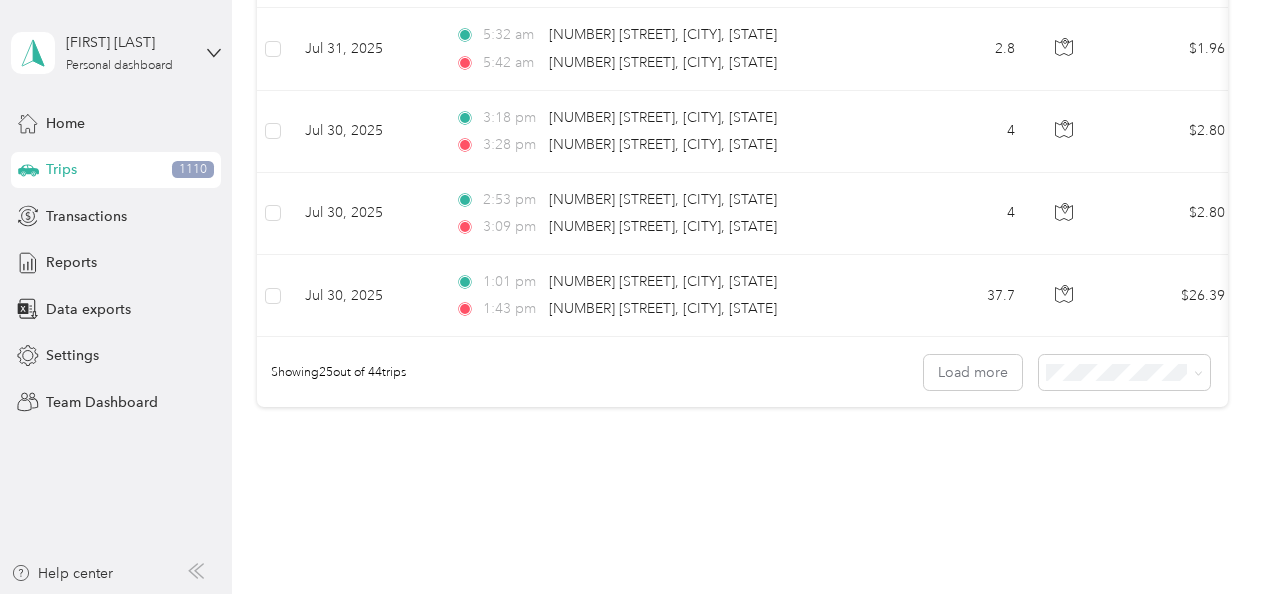 scroll, scrollTop: 2152, scrollLeft: 0, axis: vertical 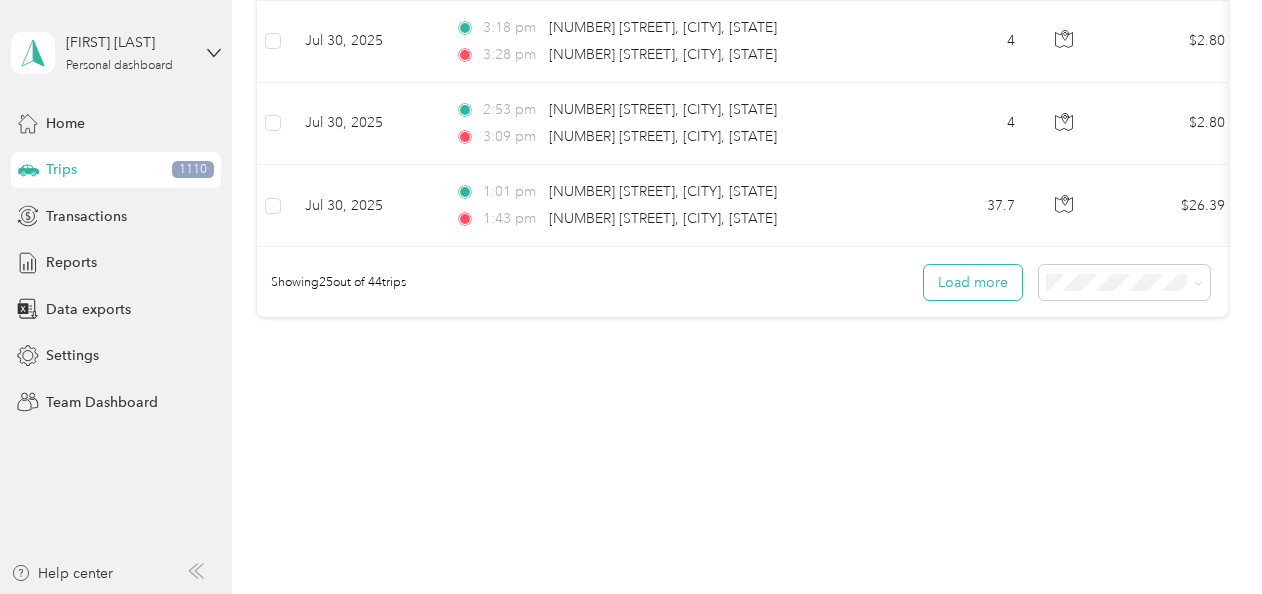 click on "Load more" at bounding box center [973, 282] 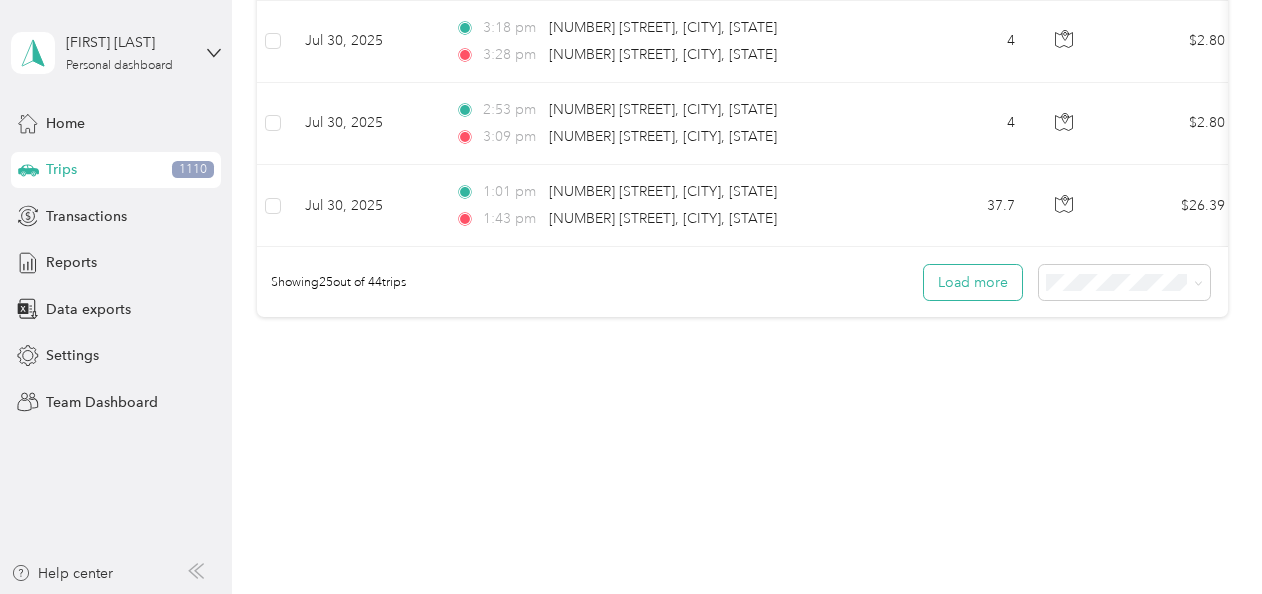 click on "Load more" at bounding box center [973, 282] 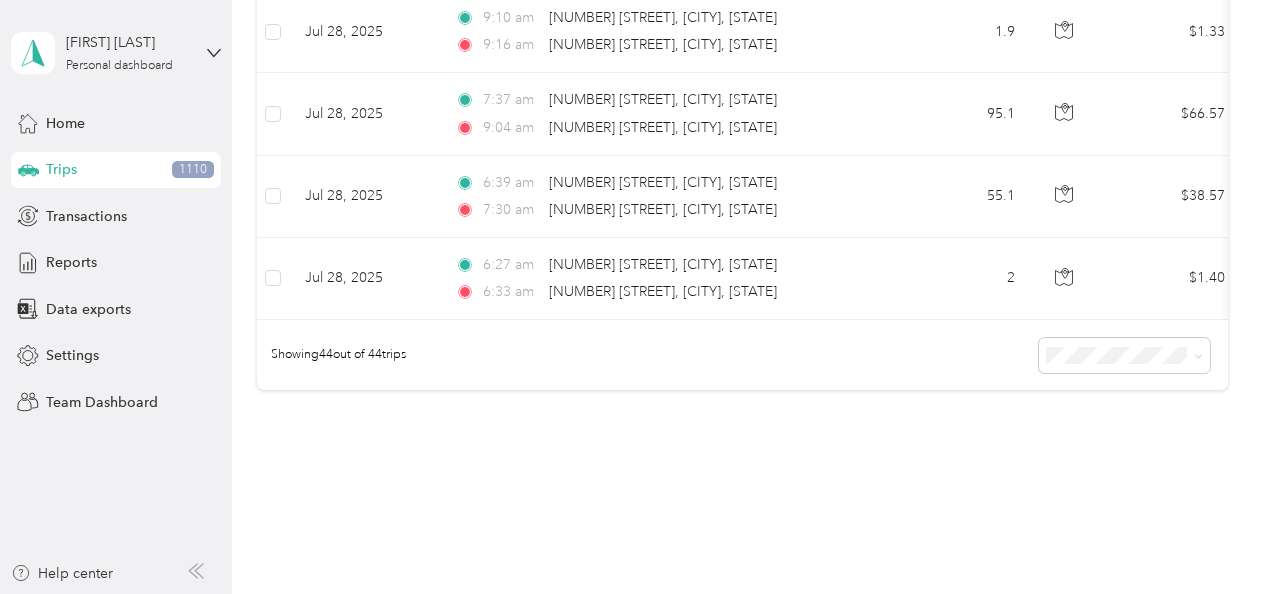scroll, scrollTop: 3606, scrollLeft: 0, axis: vertical 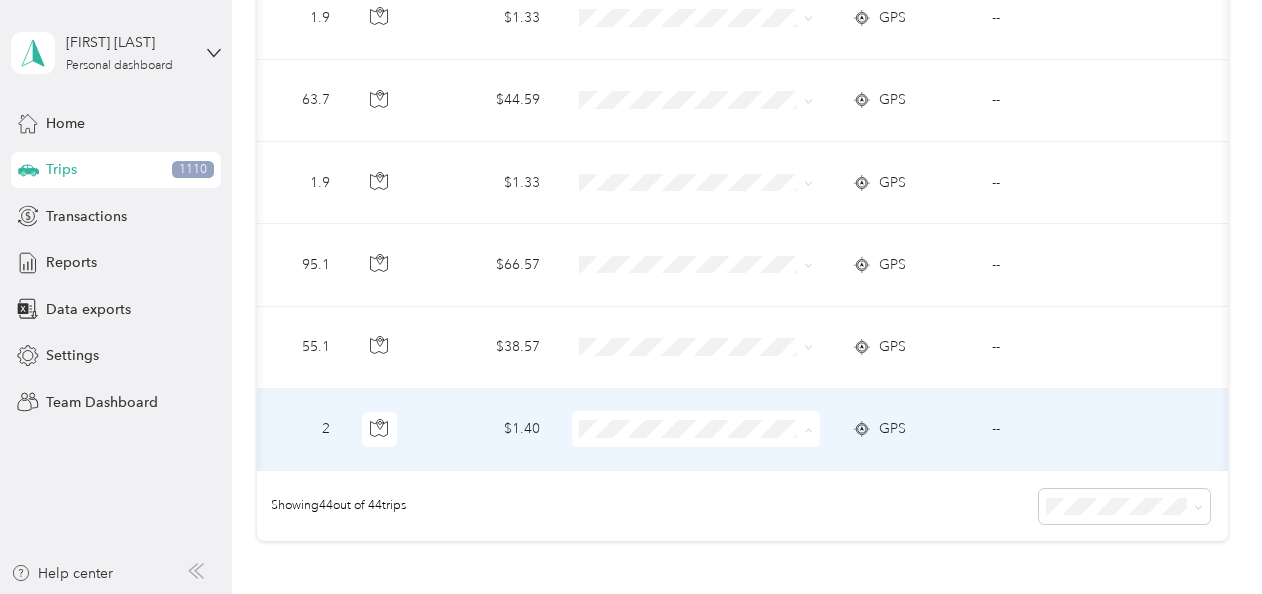 click on "Personal" at bounding box center (708, 166) 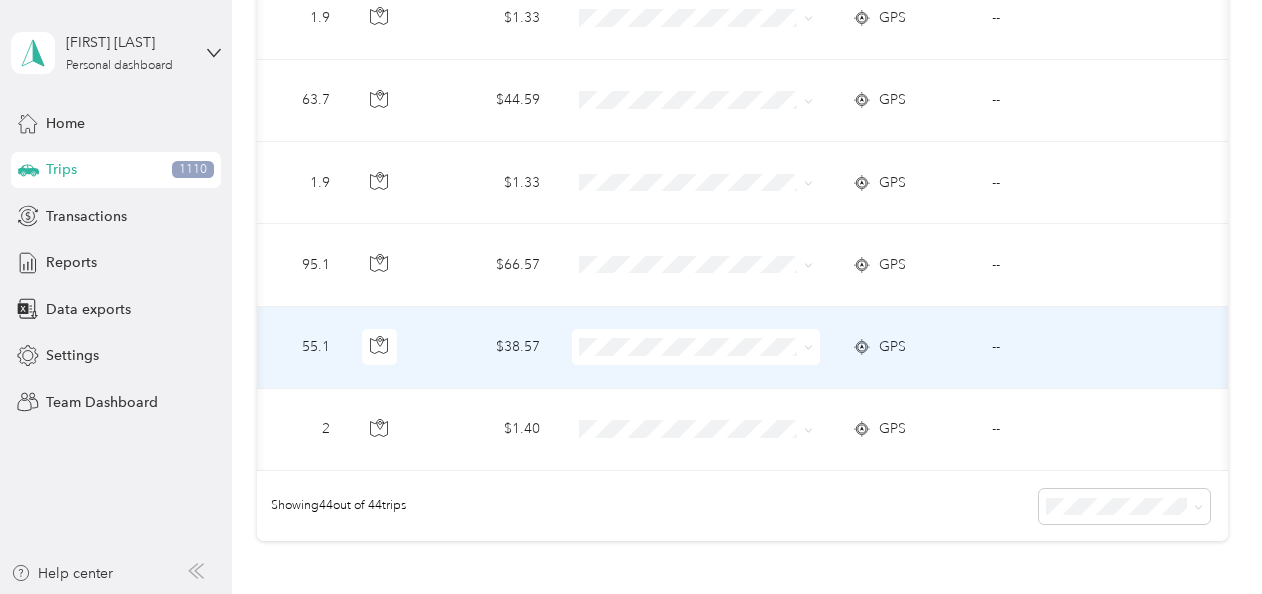 click on "Enphase" at bounding box center (708, 113) 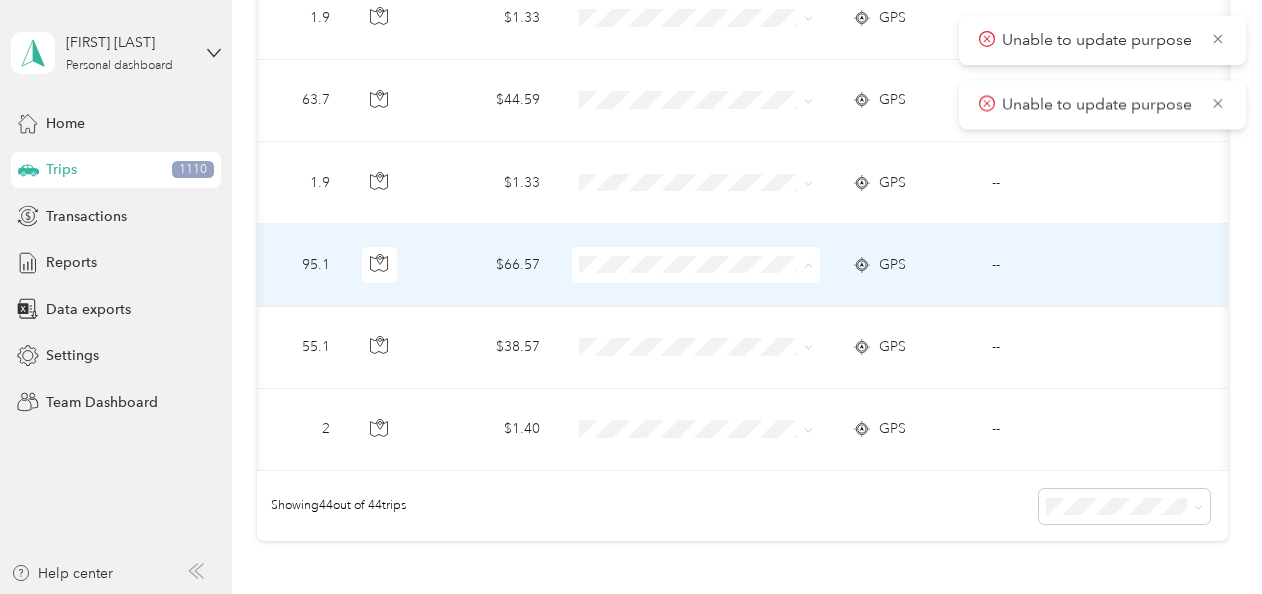 click on "Enphase" at bounding box center [708, 357] 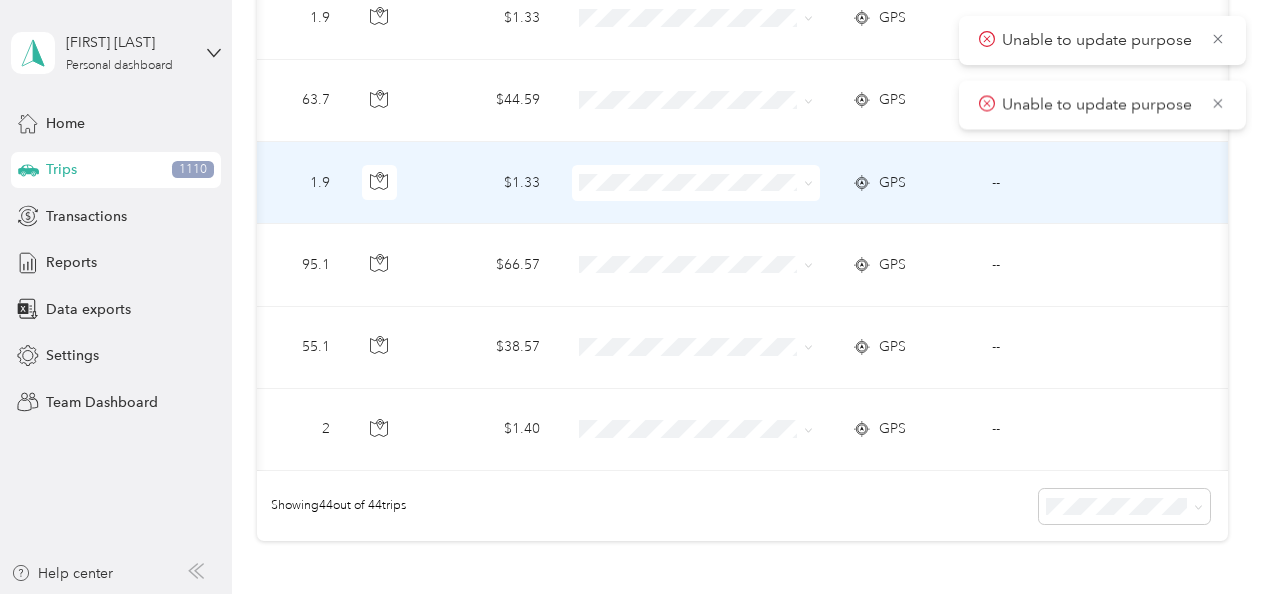 click on "Personal" at bounding box center (708, 236) 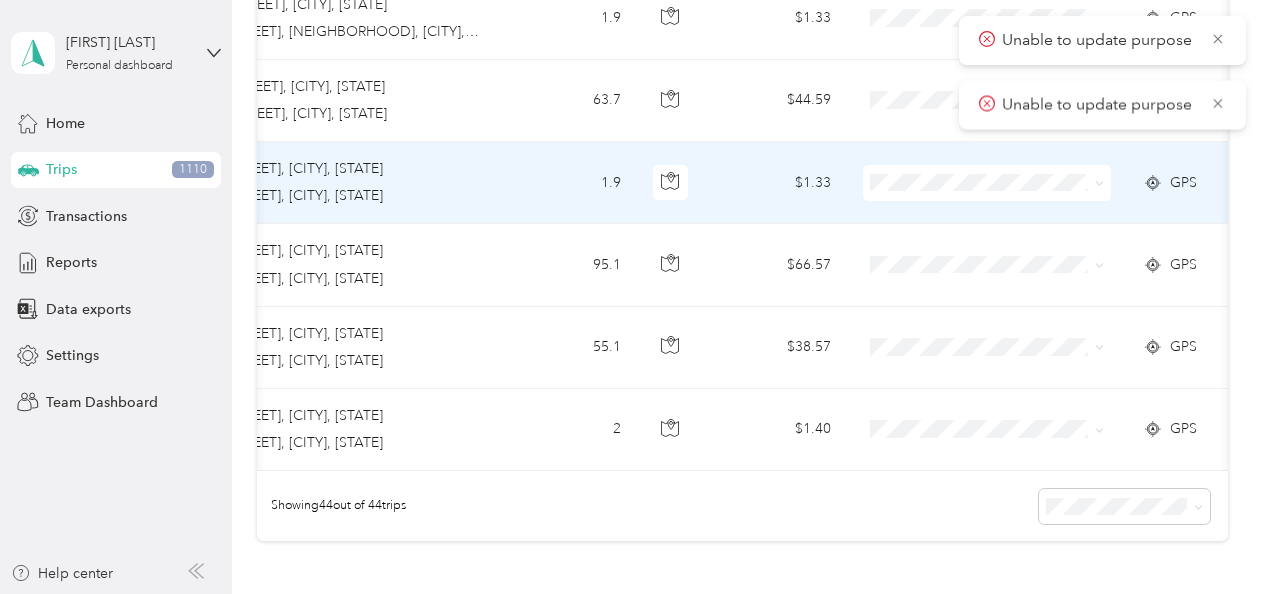 scroll, scrollTop: 0, scrollLeft: 392, axis: horizontal 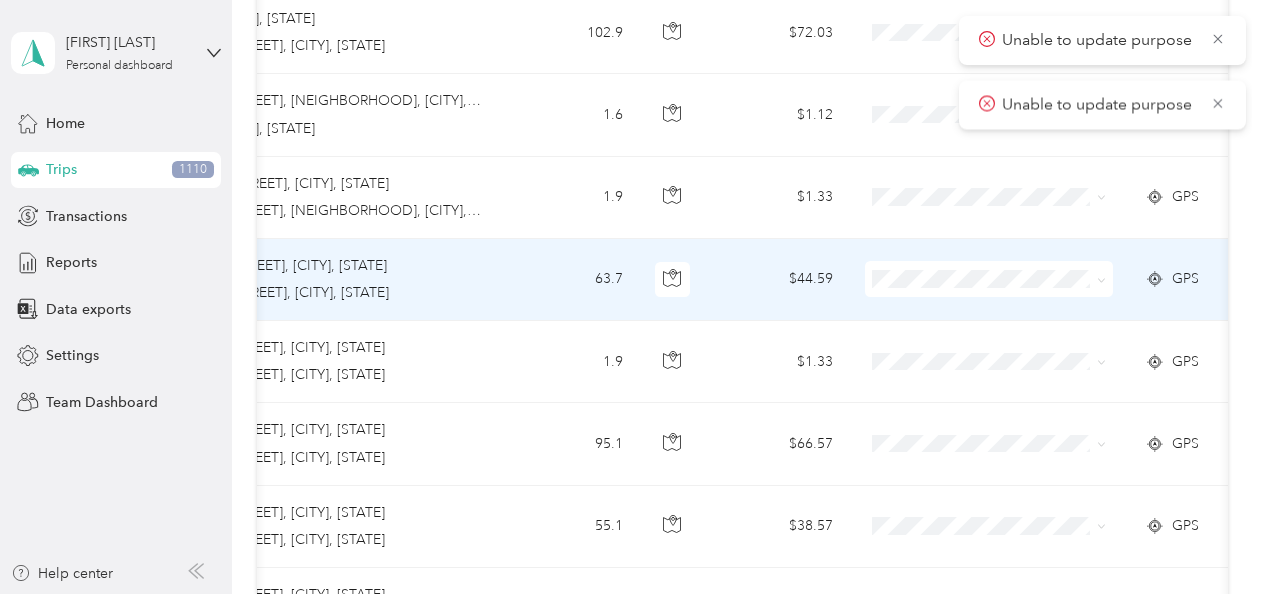 click 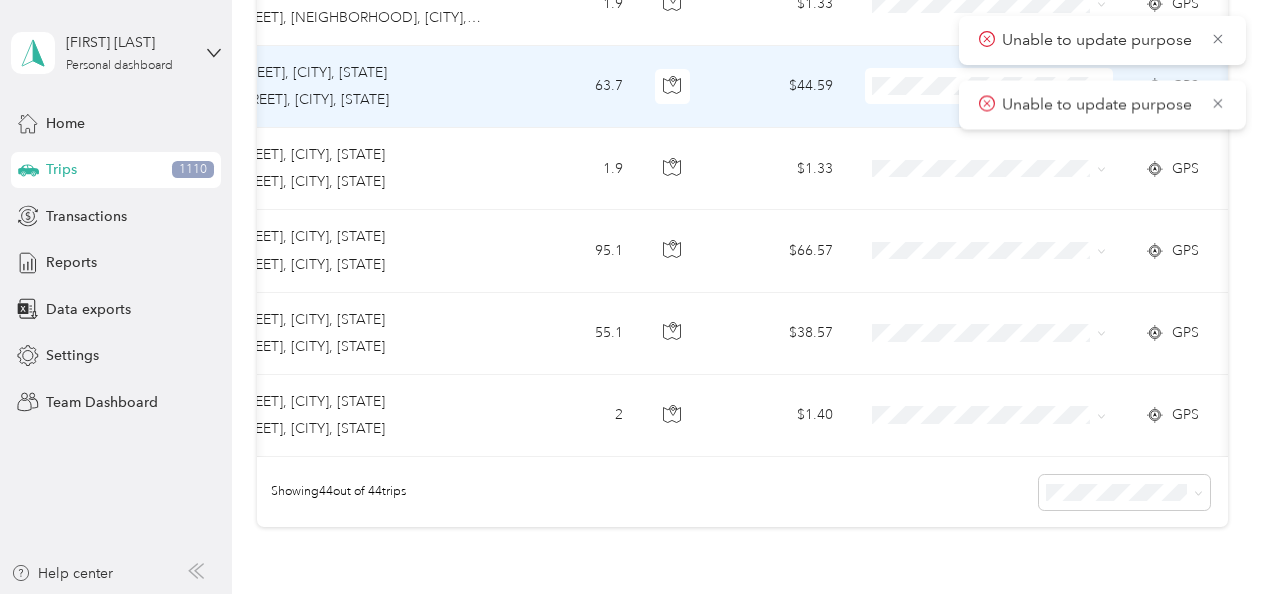 scroll, scrollTop: 3339, scrollLeft: 0, axis: vertical 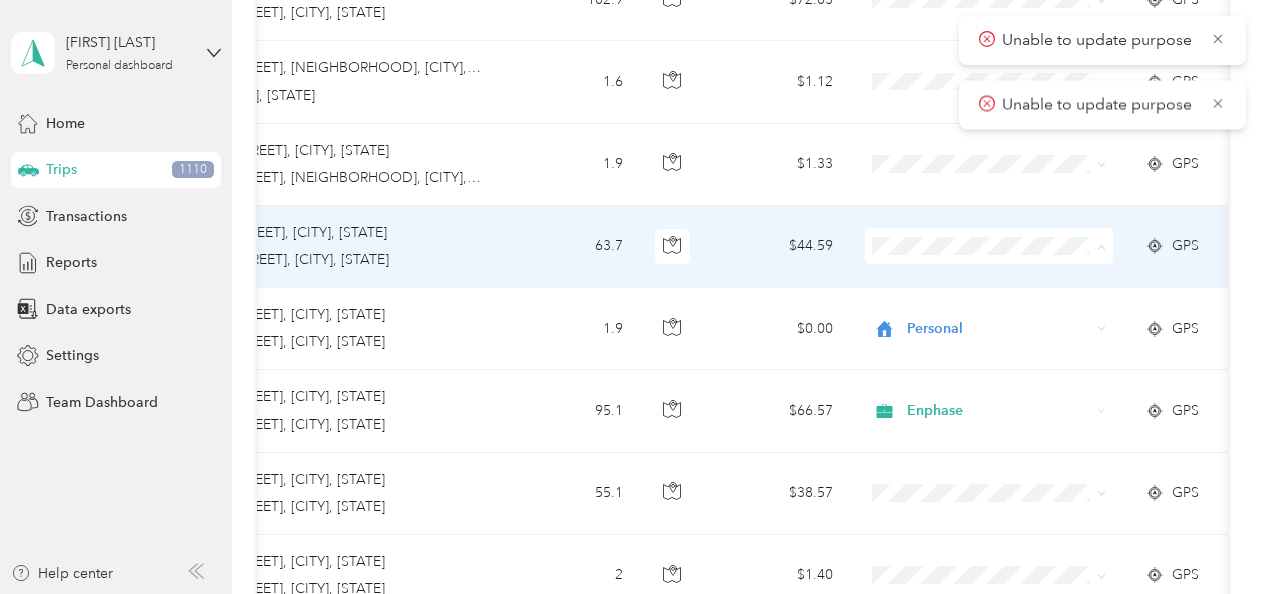 click on "Enphase" at bounding box center [1006, 339] 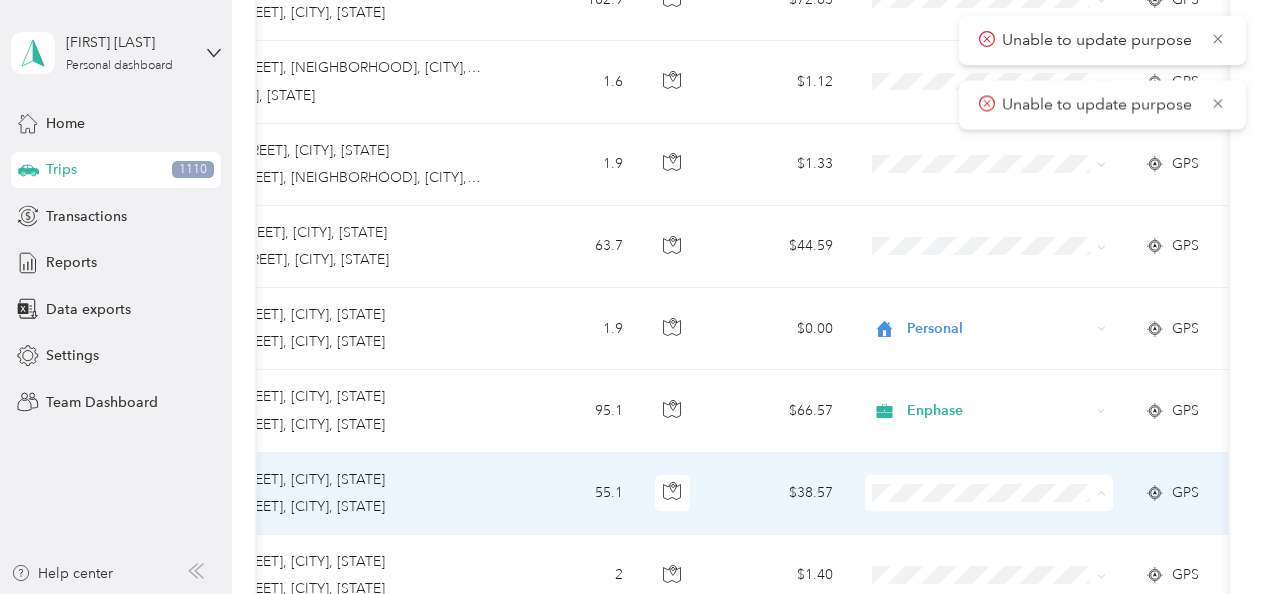 click on "Enphase" at bounding box center [1006, 265] 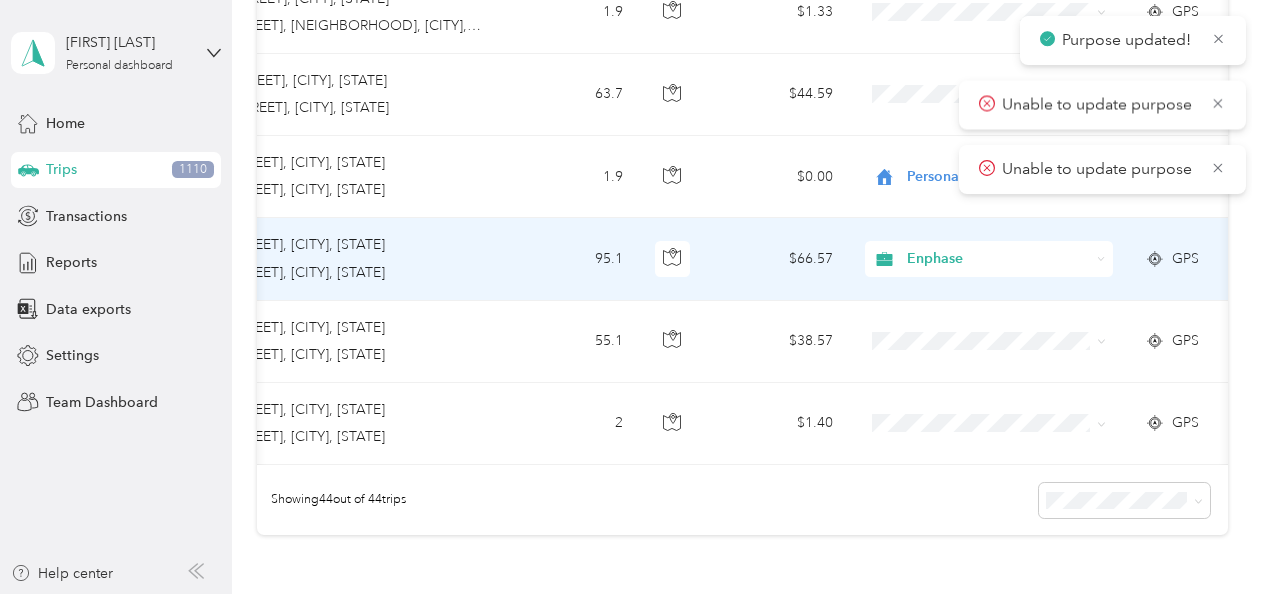 scroll, scrollTop: 3505, scrollLeft: 0, axis: vertical 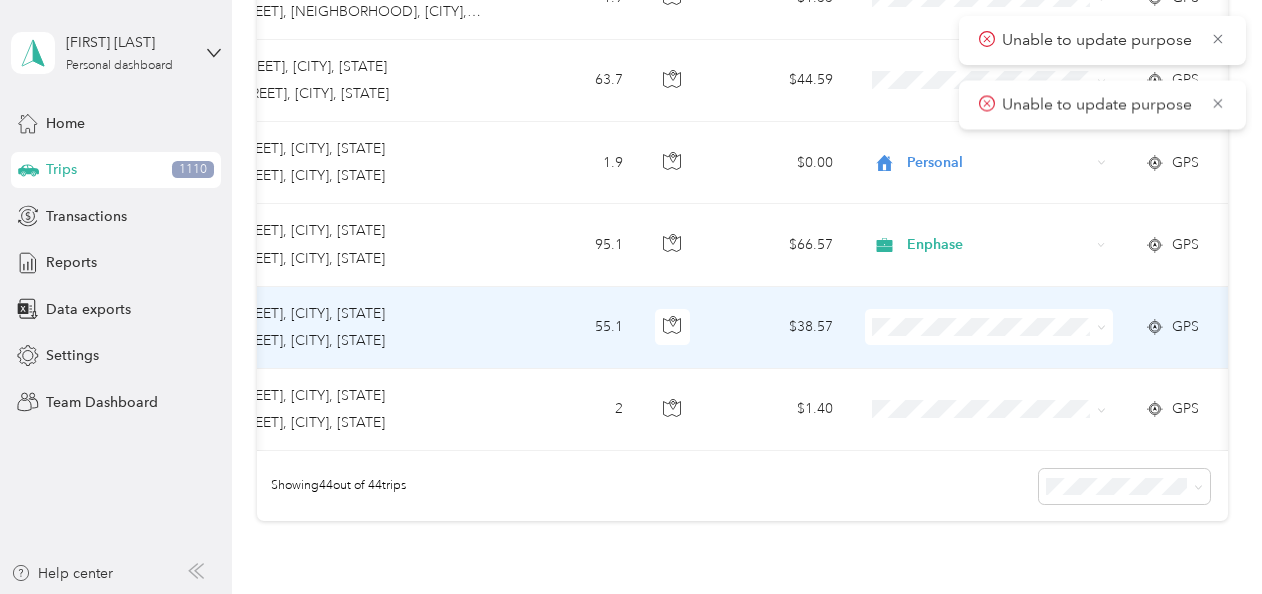 click at bounding box center (989, 327) 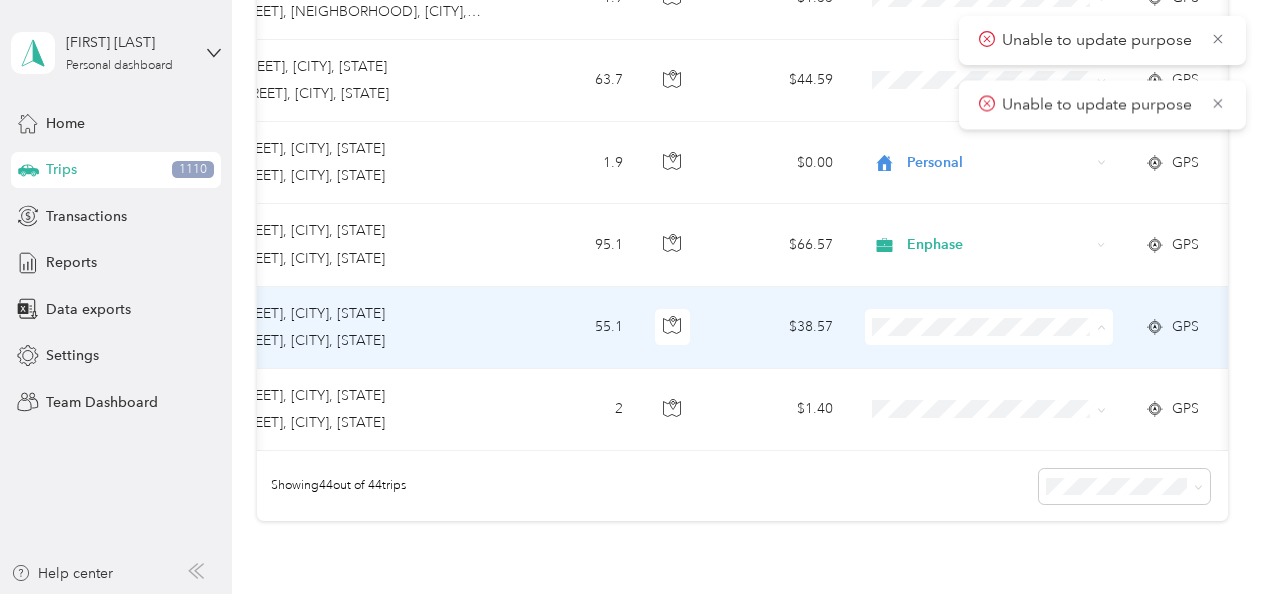 click on "Enphase" at bounding box center [988, 99] 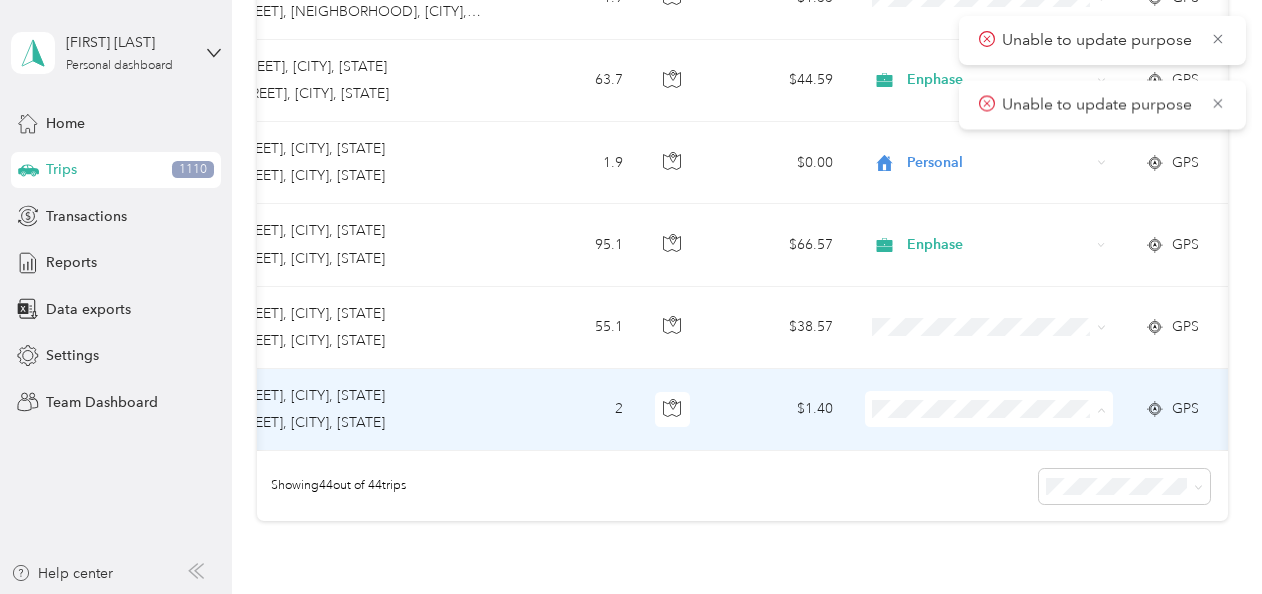 click 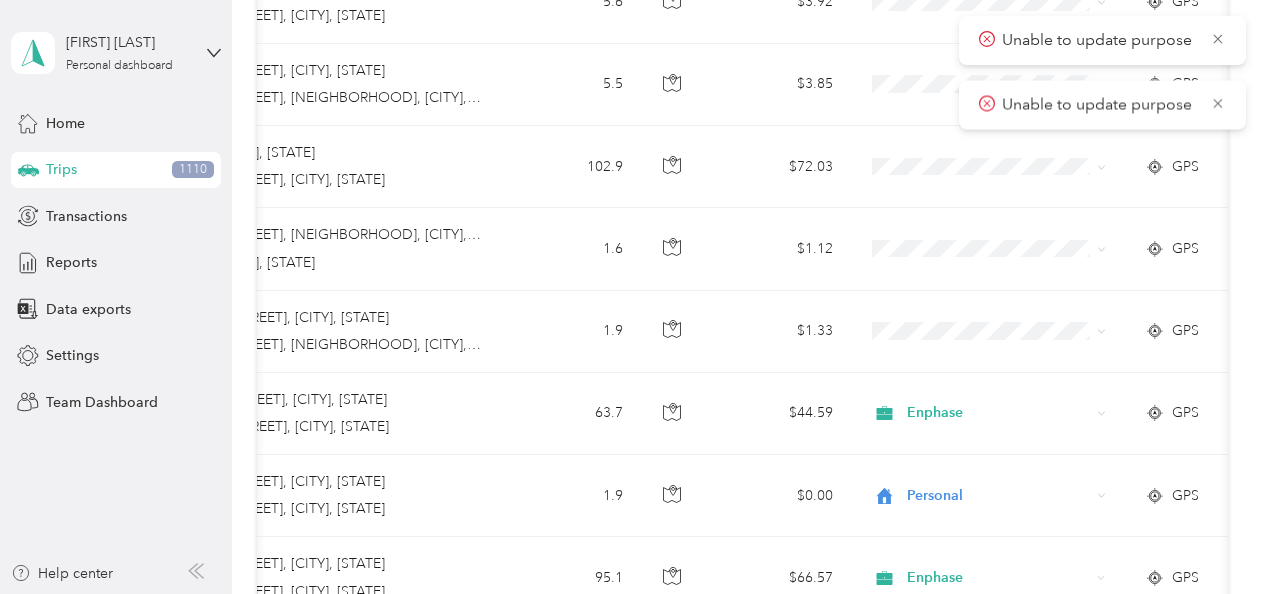 scroll, scrollTop: 3156, scrollLeft: 0, axis: vertical 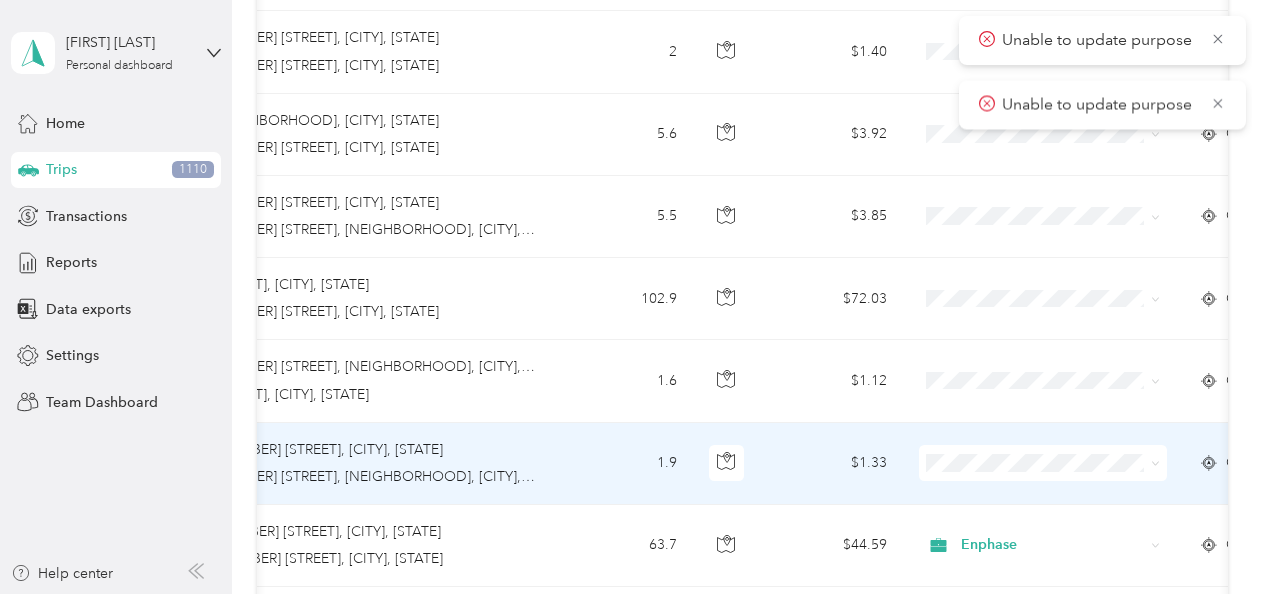 click at bounding box center [1043, 463] 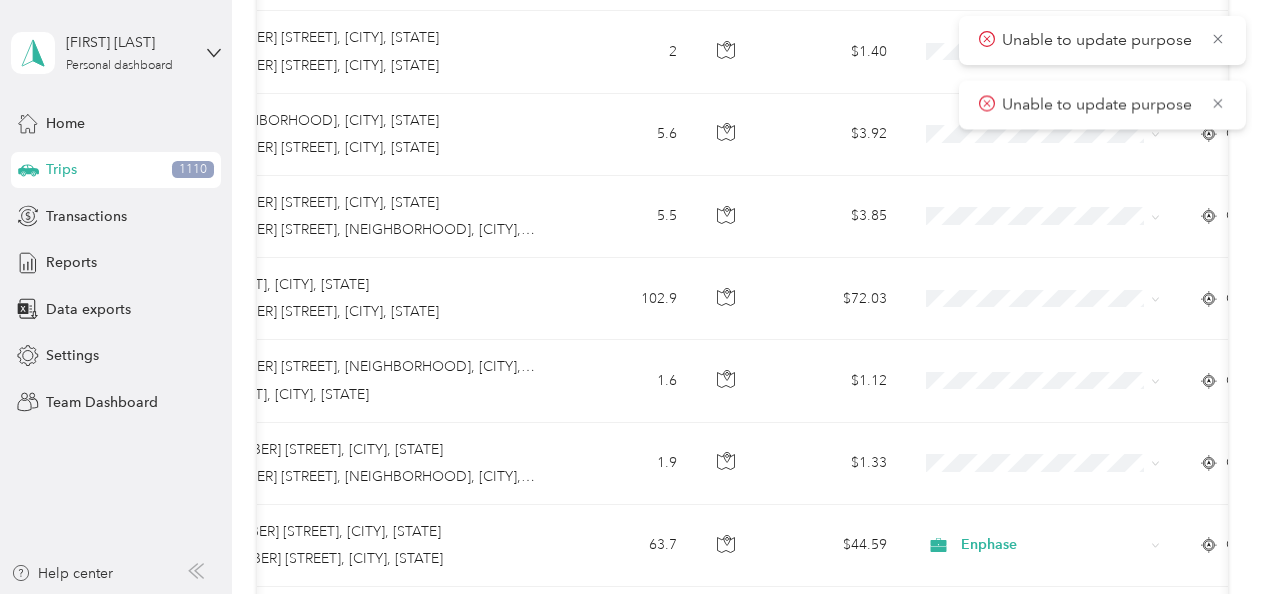 click on "Unable to update purpose" at bounding box center (1102, 105) 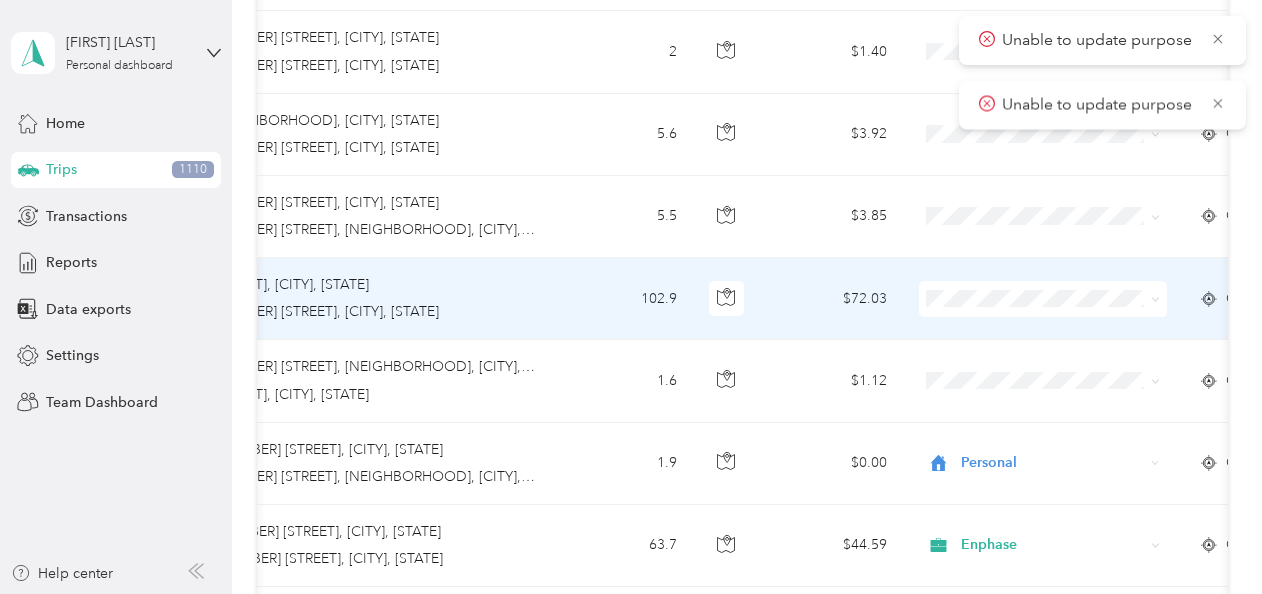 click 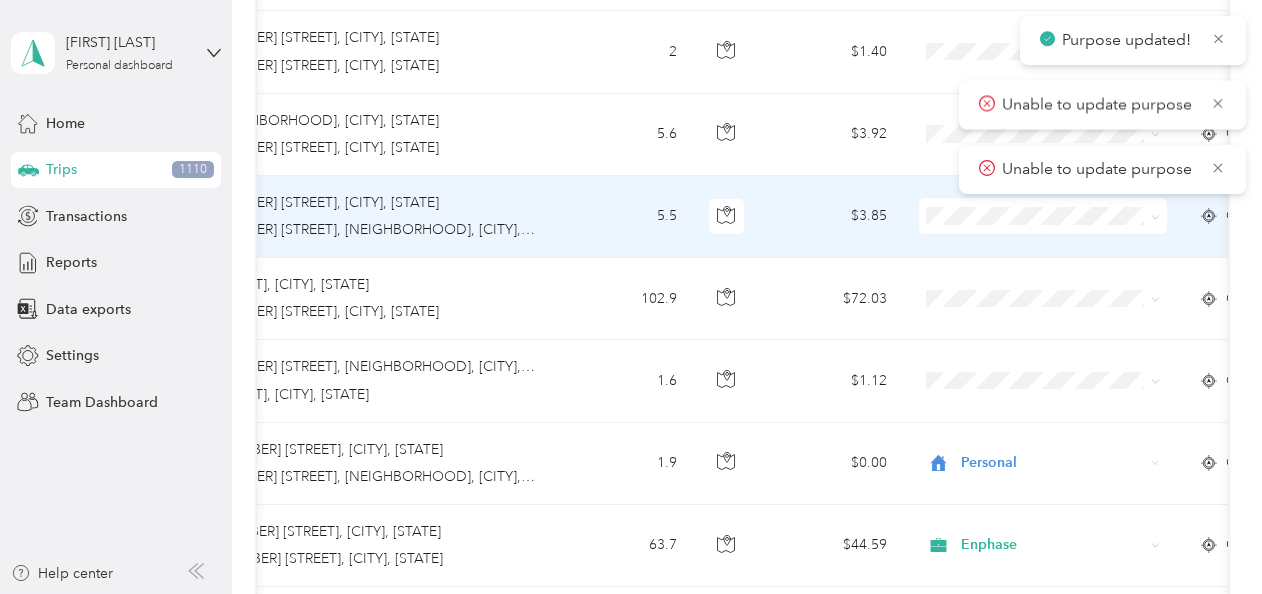 click 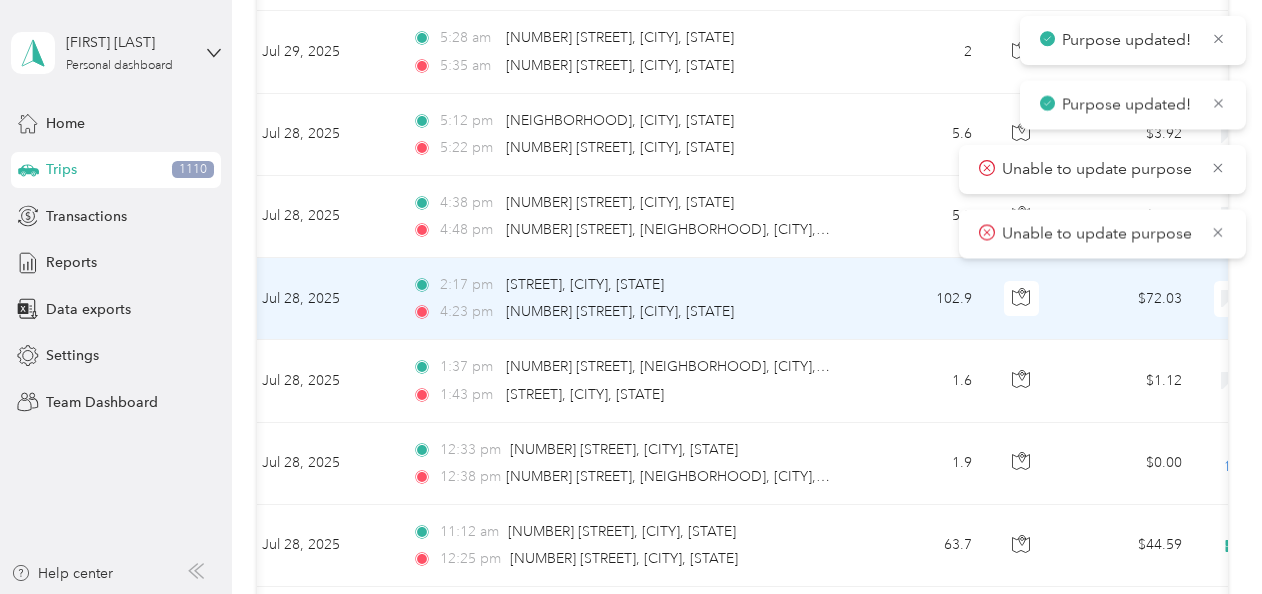 scroll, scrollTop: 0, scrollLeft: 0, axis: both 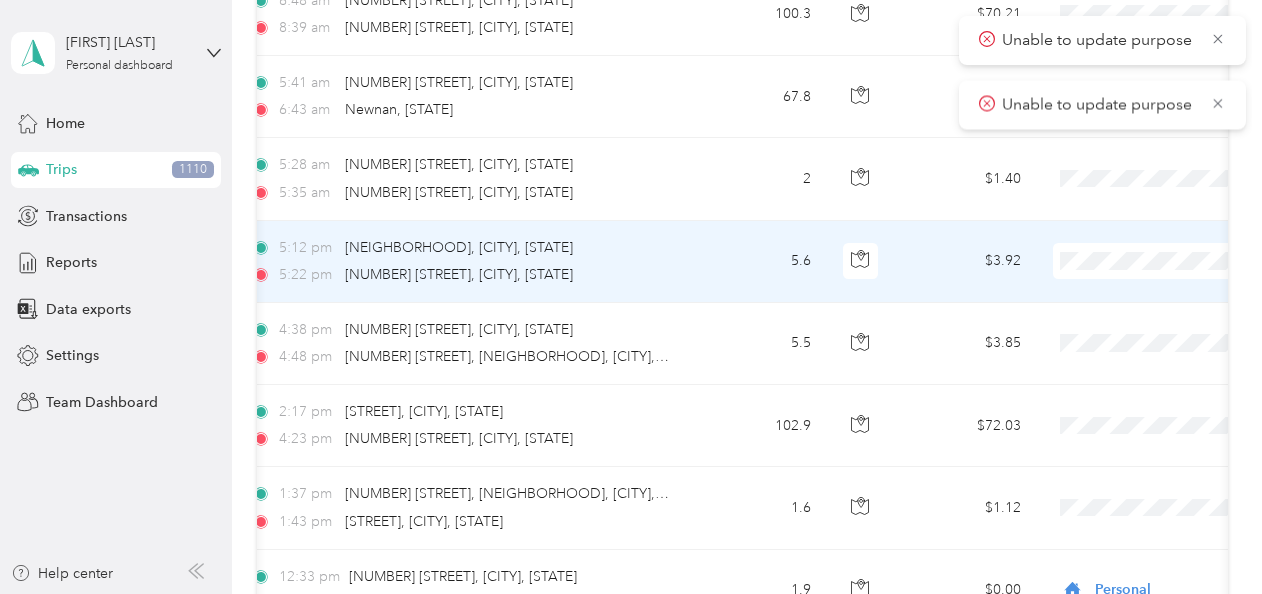 click on "Personal" at bounding box center [1156, 320] 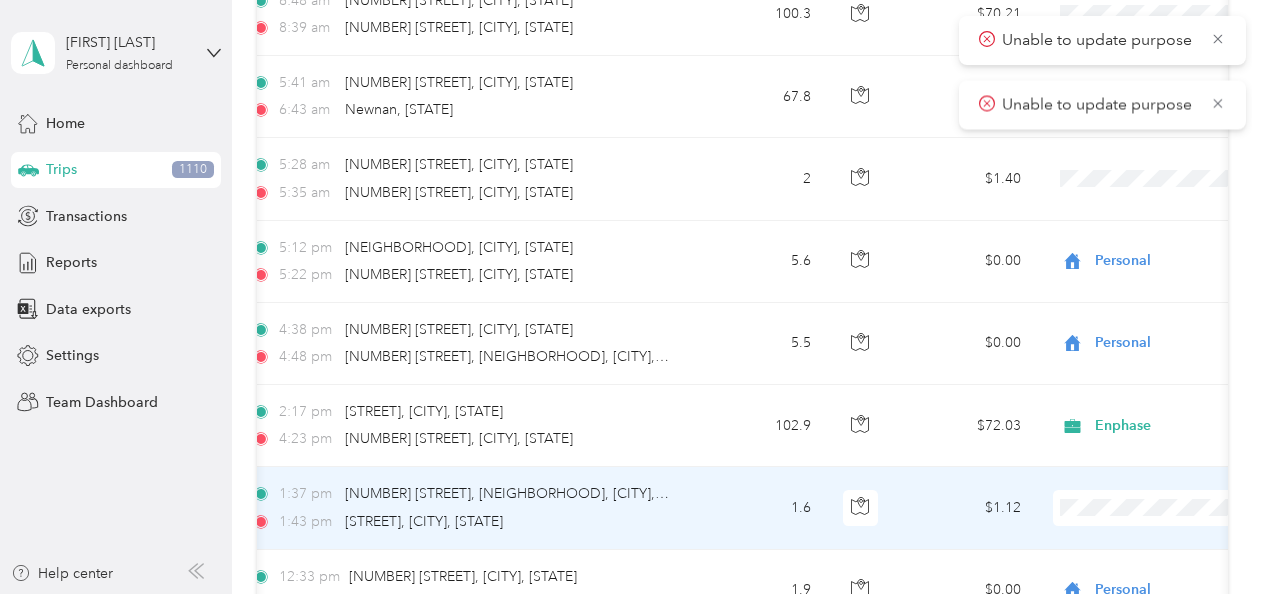click on "Personal" at bounding box center [1156, 246] 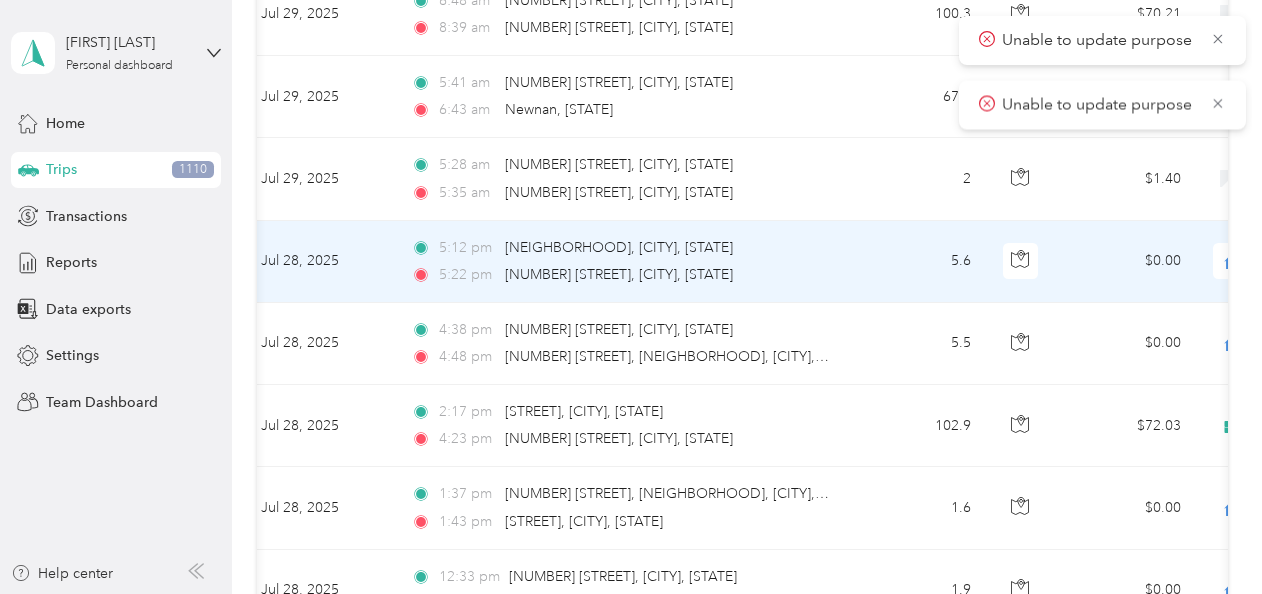 scroll, scrollTop: 0, scrollLeft: 0, axis: both 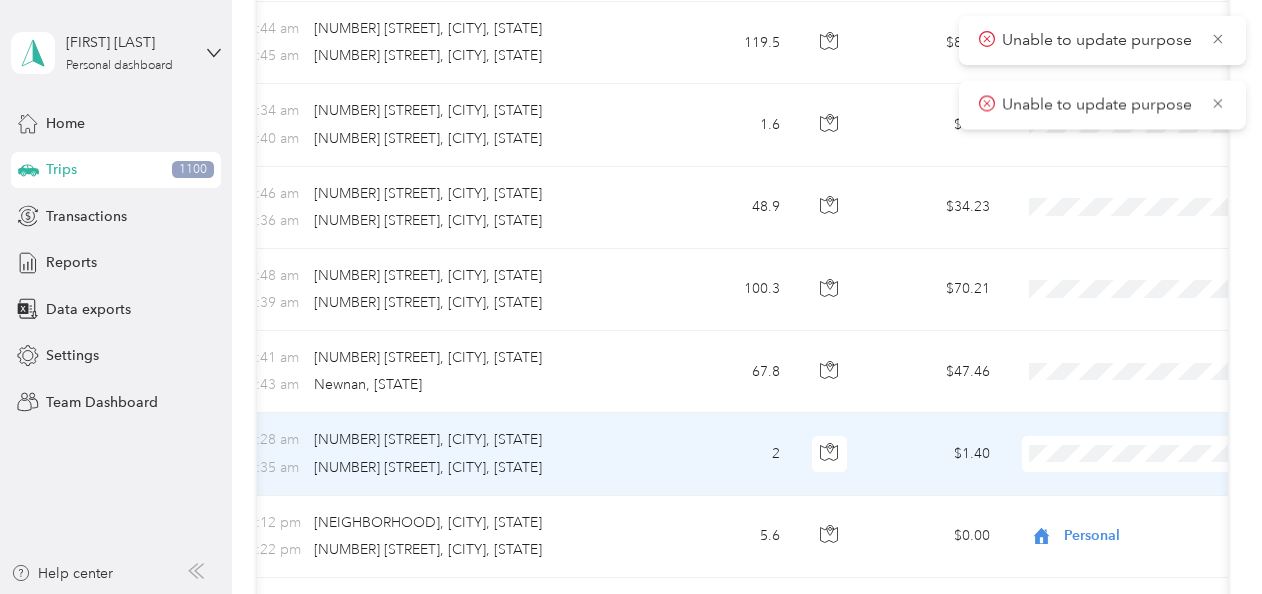 click on "Personal" at bounding box center [1138, 193] 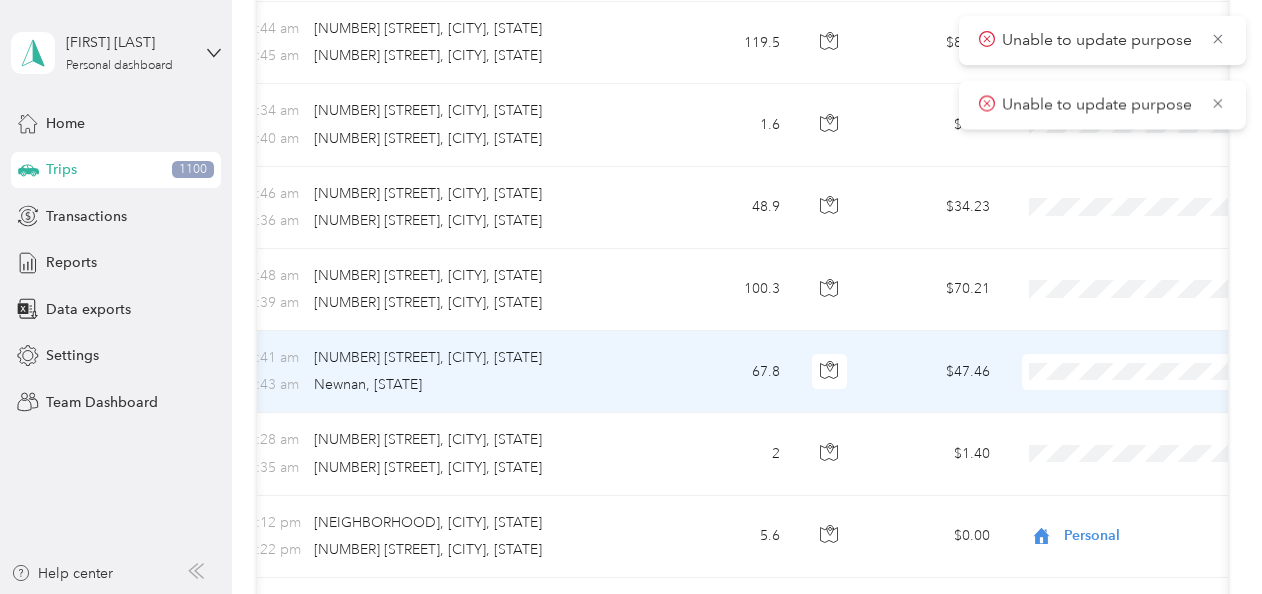 click on "Enphase" at bounding box center (1156, 139) 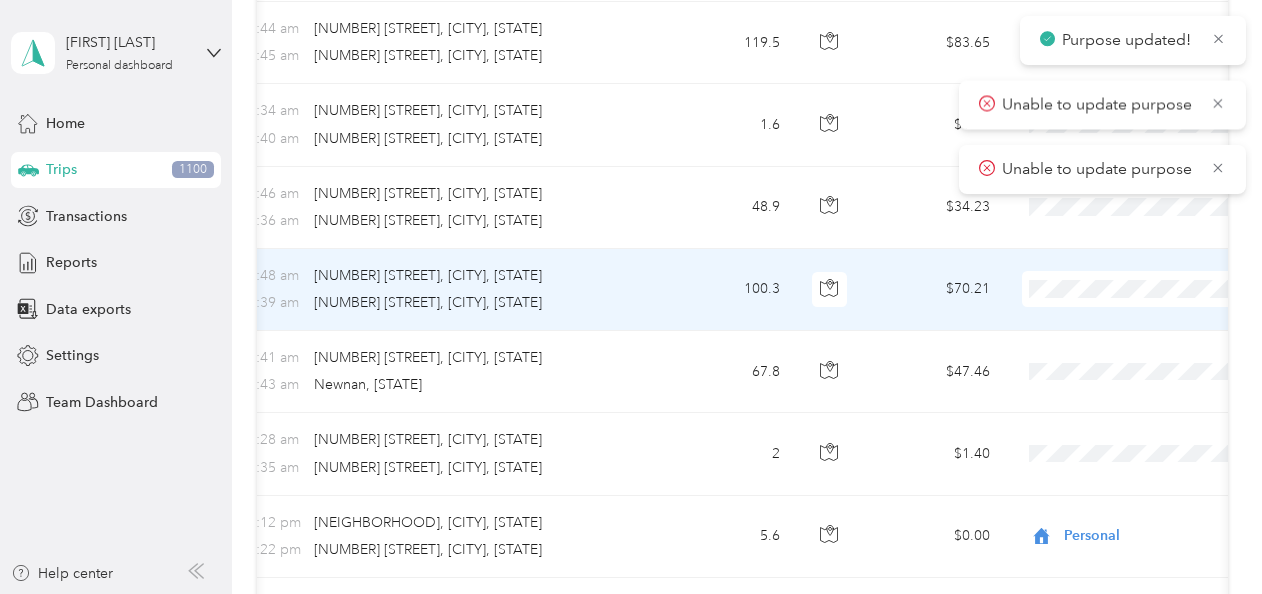 click 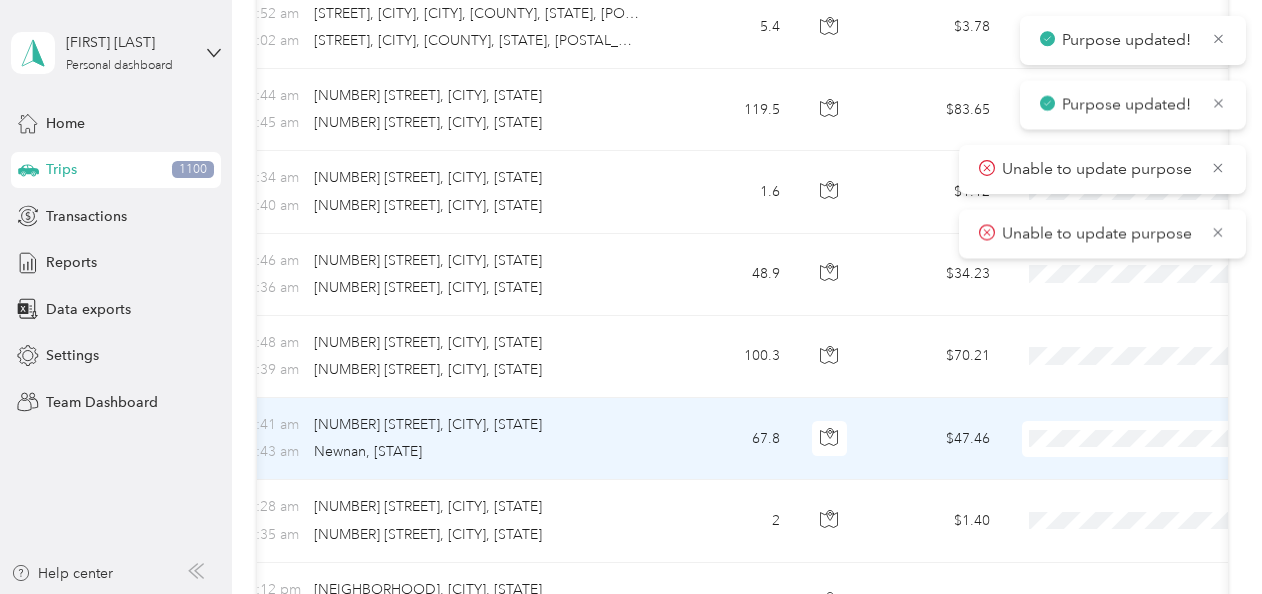 scroll, scrollTop: 2568, scrollLeft: 0, axis: vertical 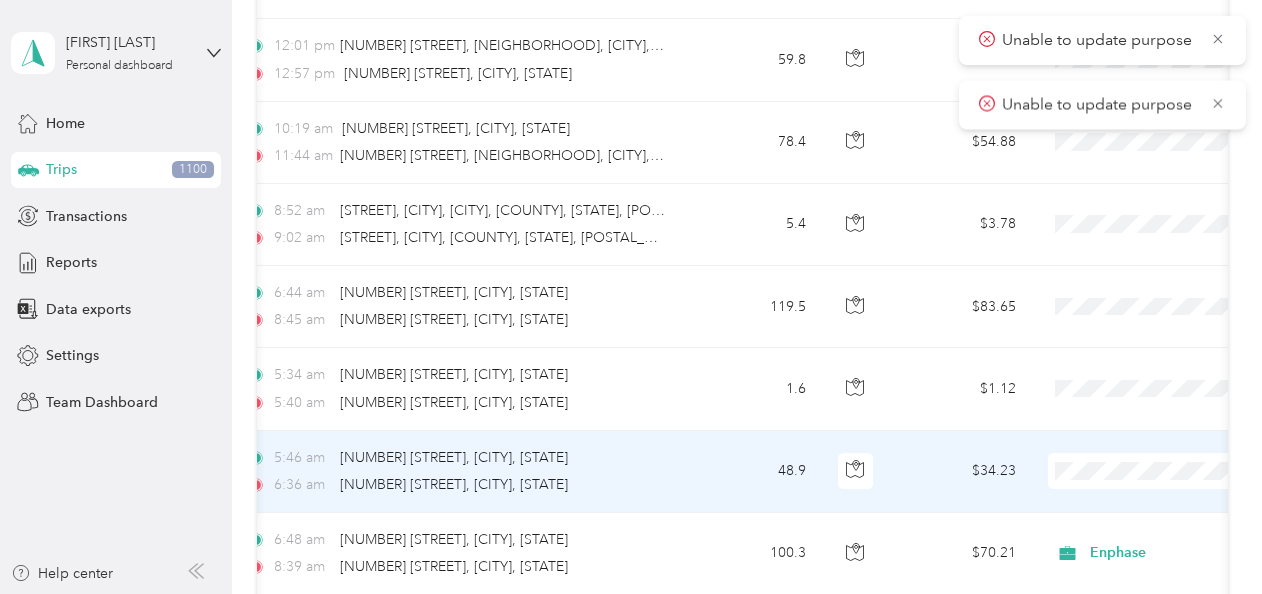 click on "Enphase" at bounding box center (1138, 243) 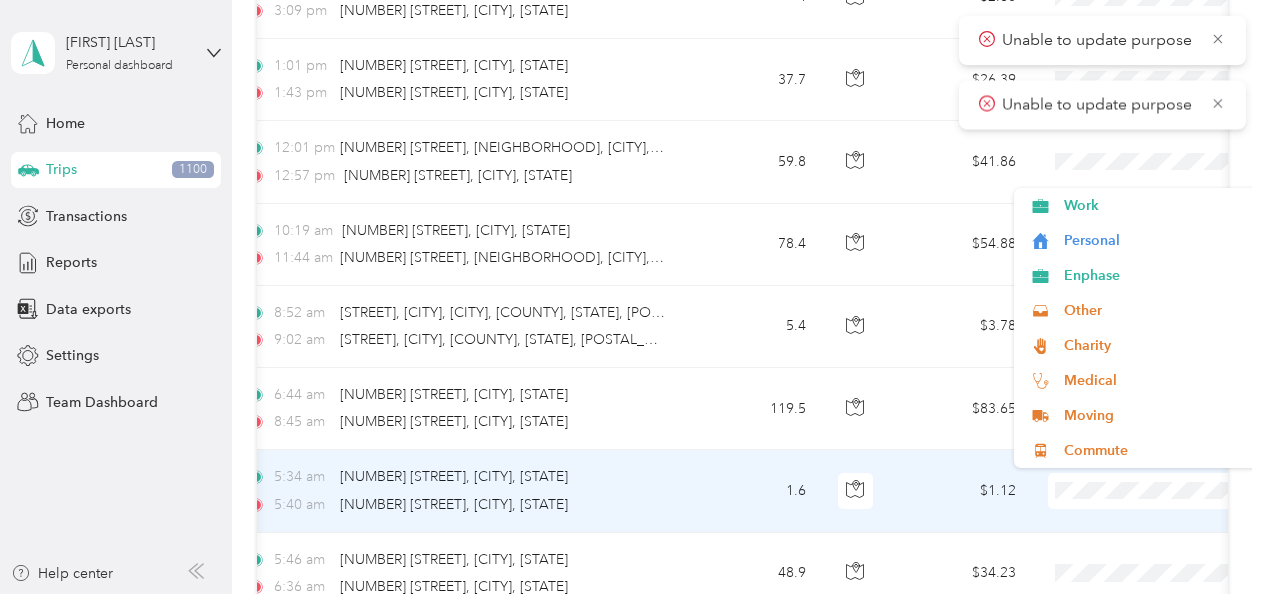 scroll, scrollTop: 2248, scrollLeft: 0, axis: vertical 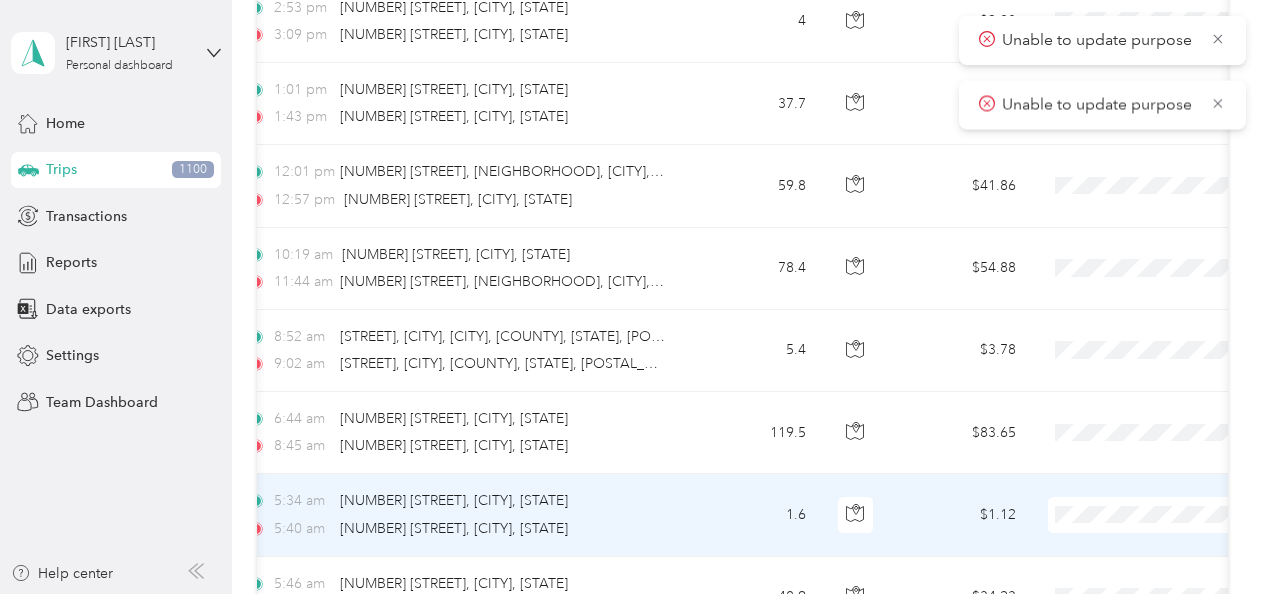 click on "Personal" at bounding box center (1156, 254) 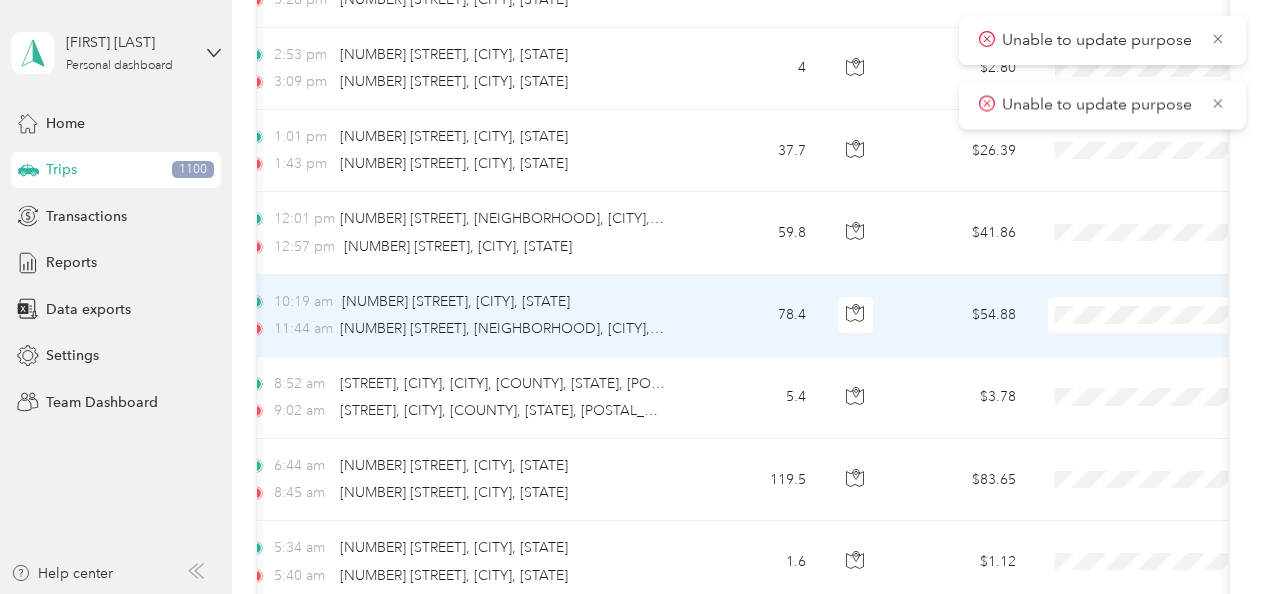 scroll, scrollTop: 2196, scrollLeft: 0, axis: vertical 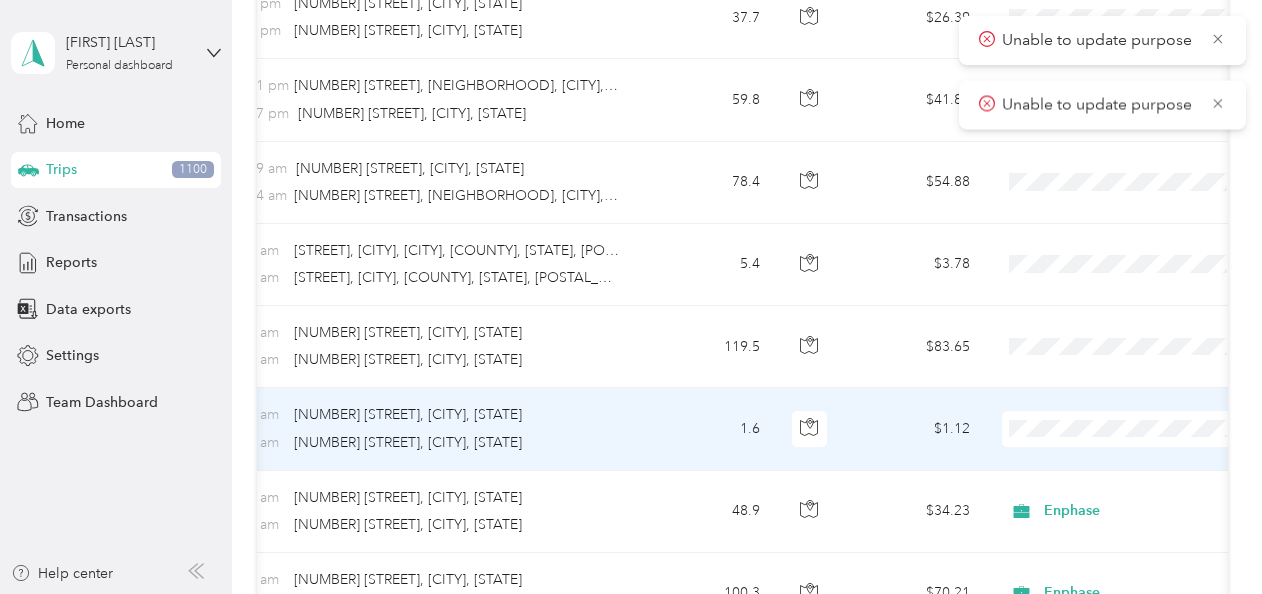 click on "Personal" at bounding box center (1143, 170) 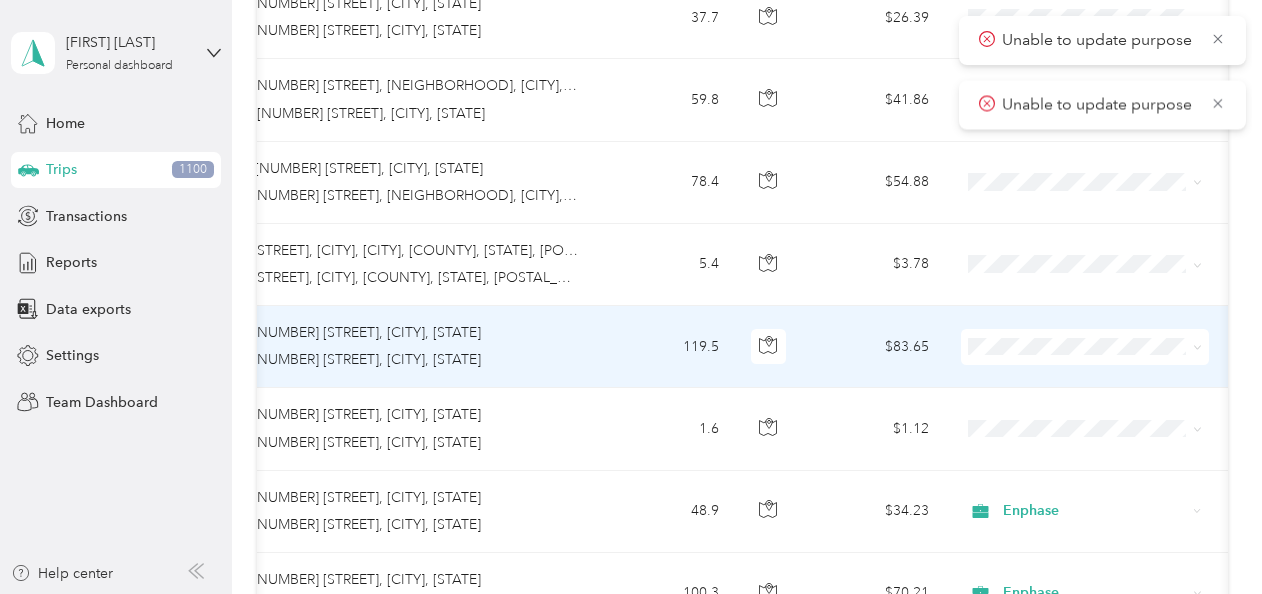 scroll, scrollTop: 0, scrollLeft: 296, axis: horizontal 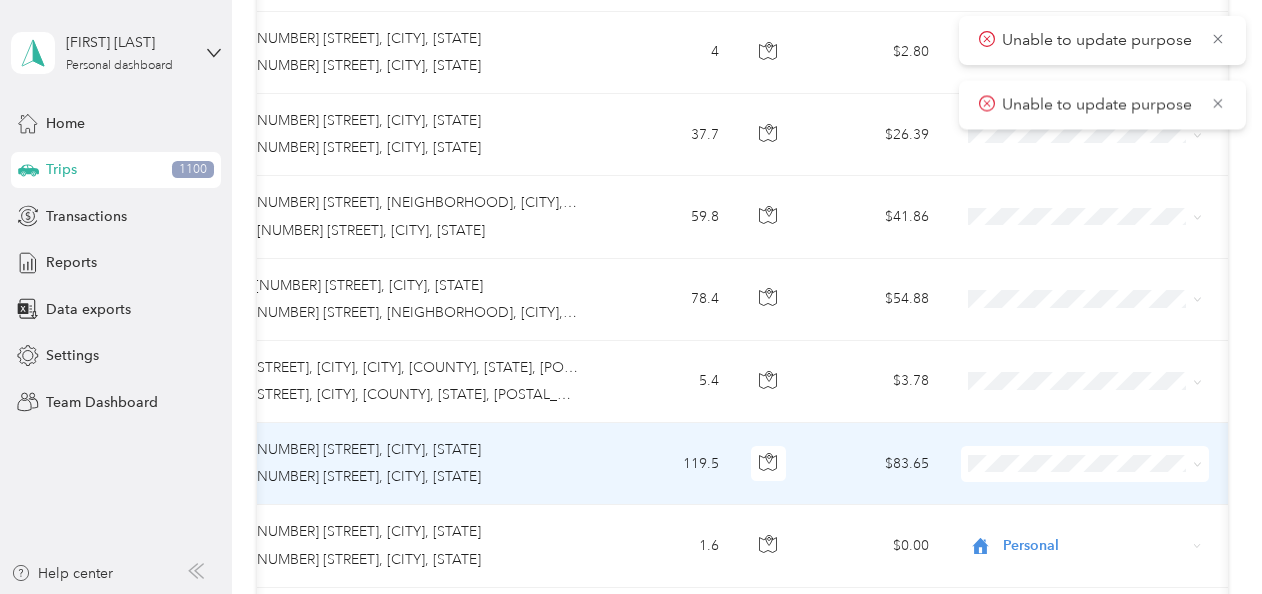 click on "Enphase" at bounding box center (1102, 238) 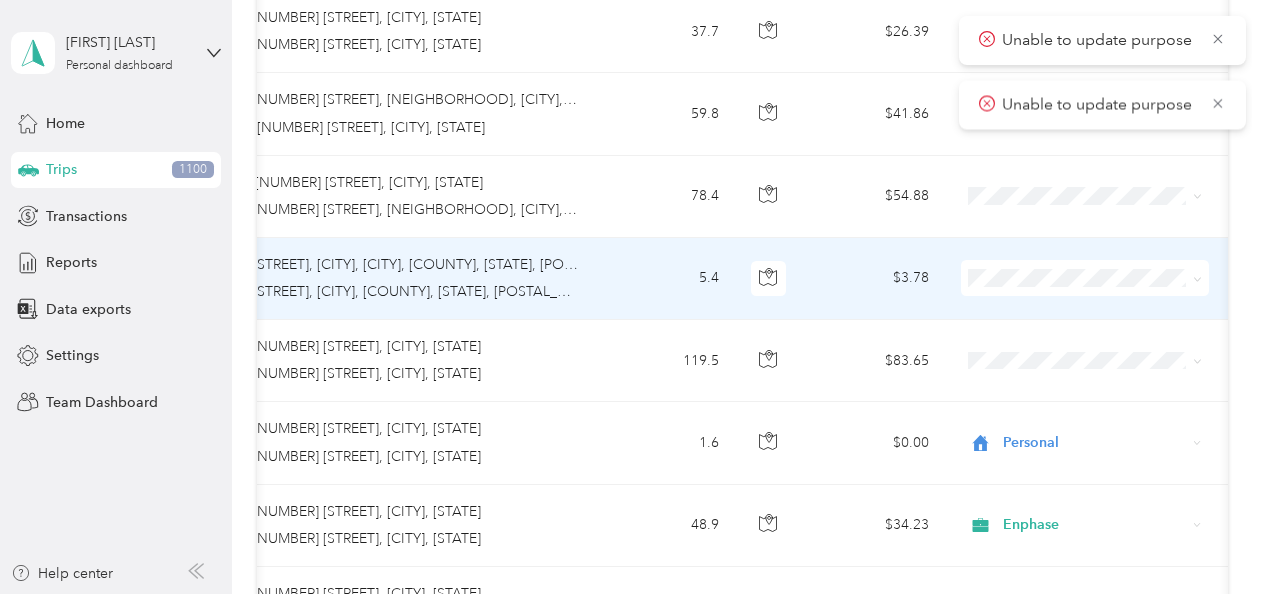 scroll, scrollTop: 2317, scrollLeft: 0, axis: vertical 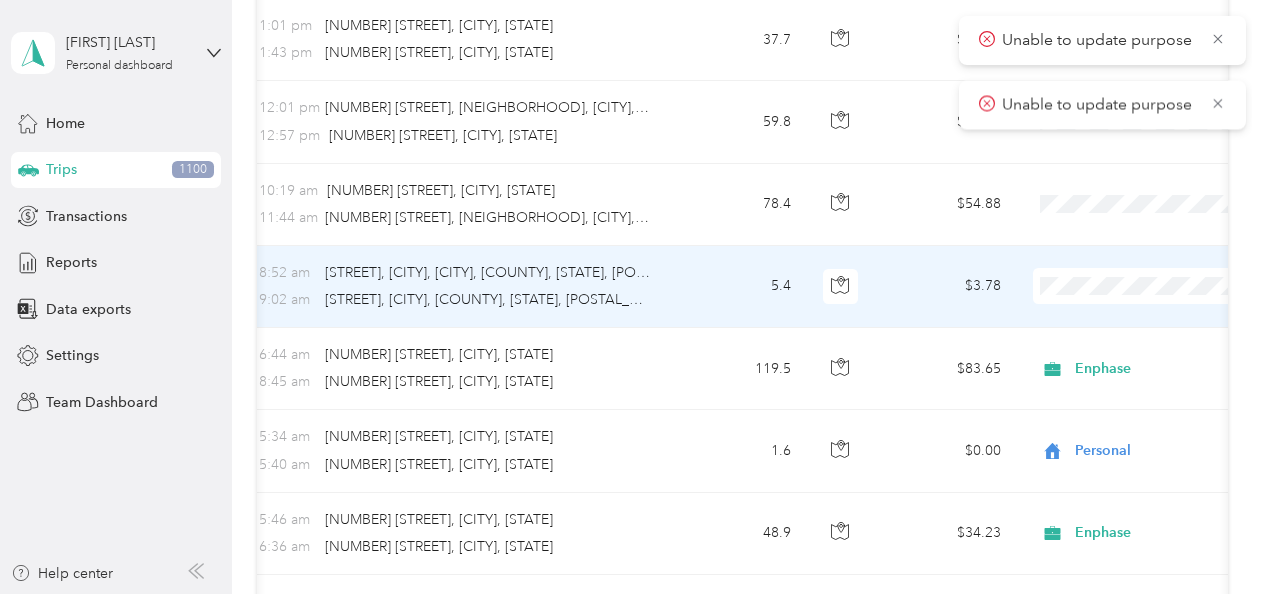 click on "Personal" at bounding box center [1156, 344] 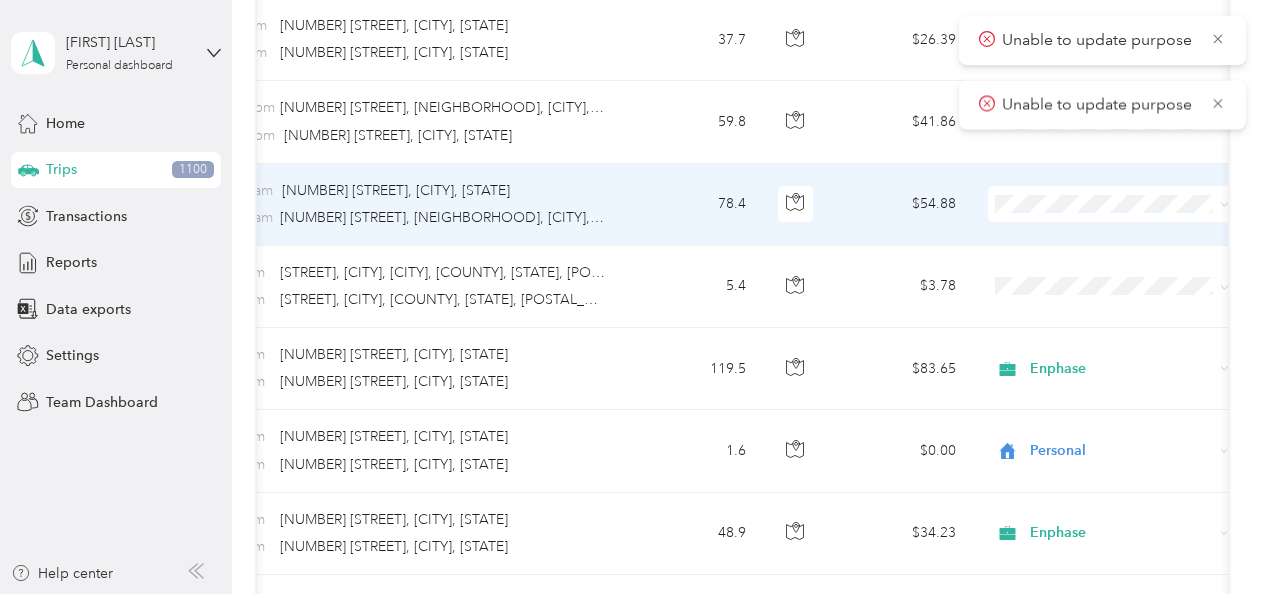 scroll, scrollTop: 0, scrollLeft: 286, axis: horizontal 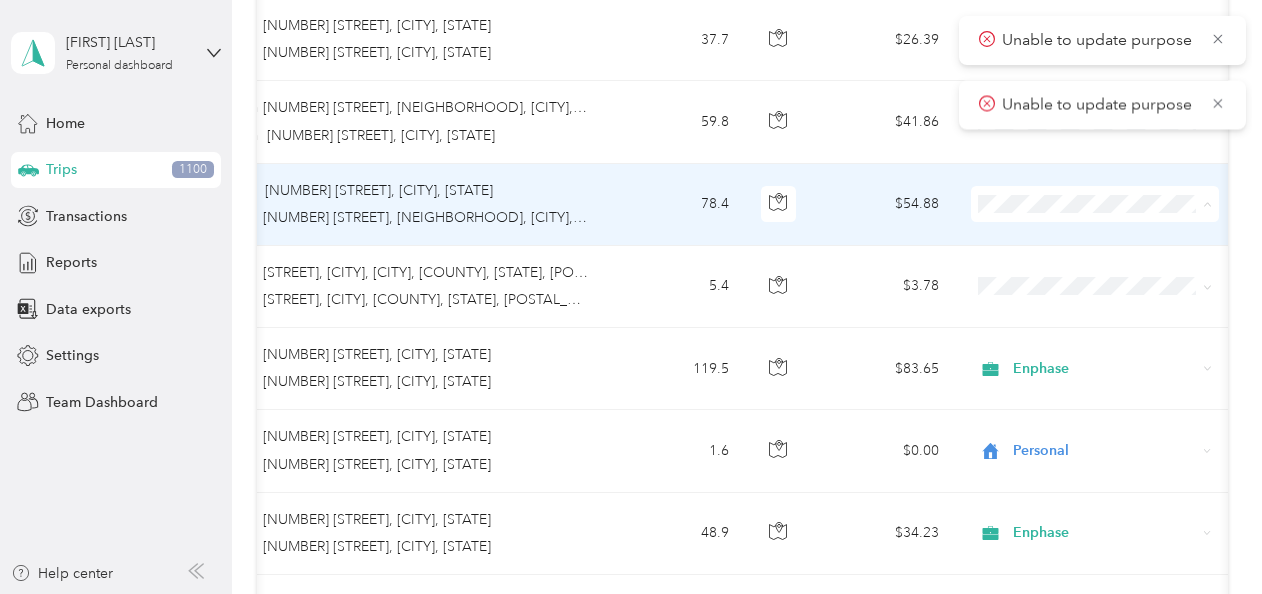 click 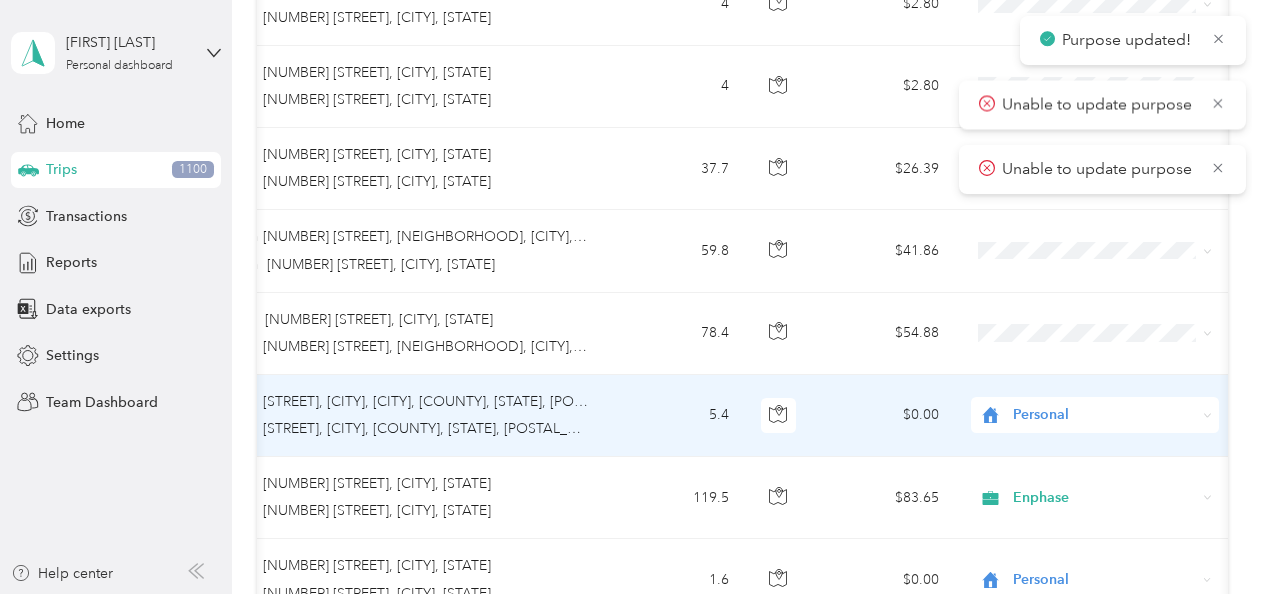 scroll, scrollTop: 2161, scrollLeft: 0, axis: vertical 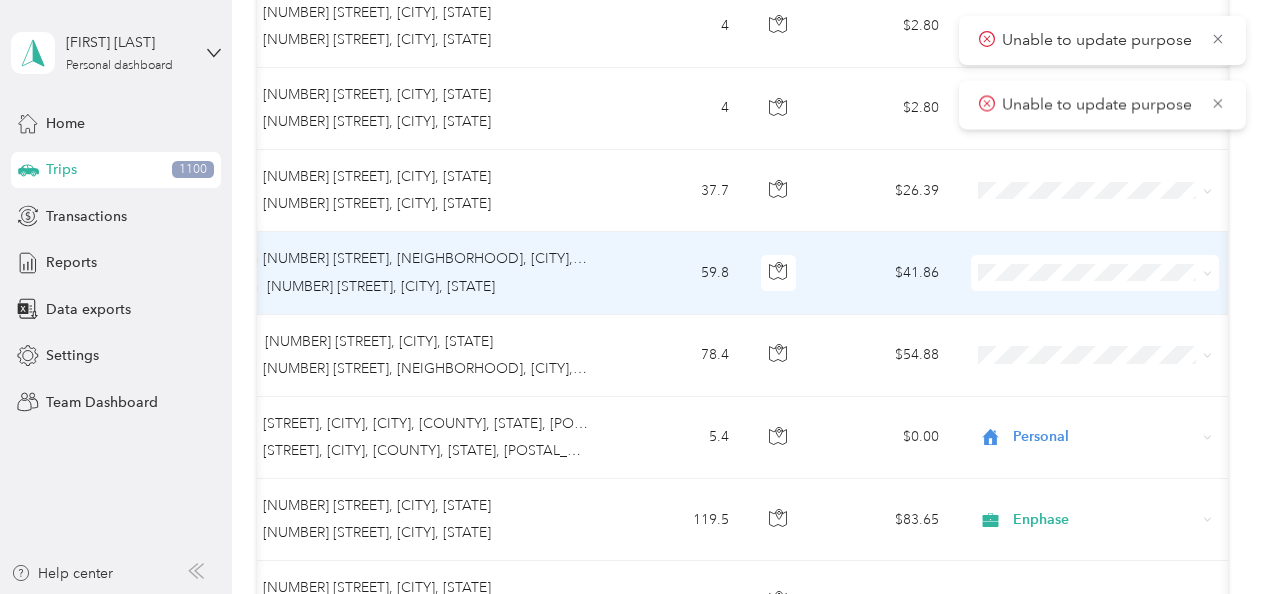 click on "Enphase" at bounding box center (1095, 364) 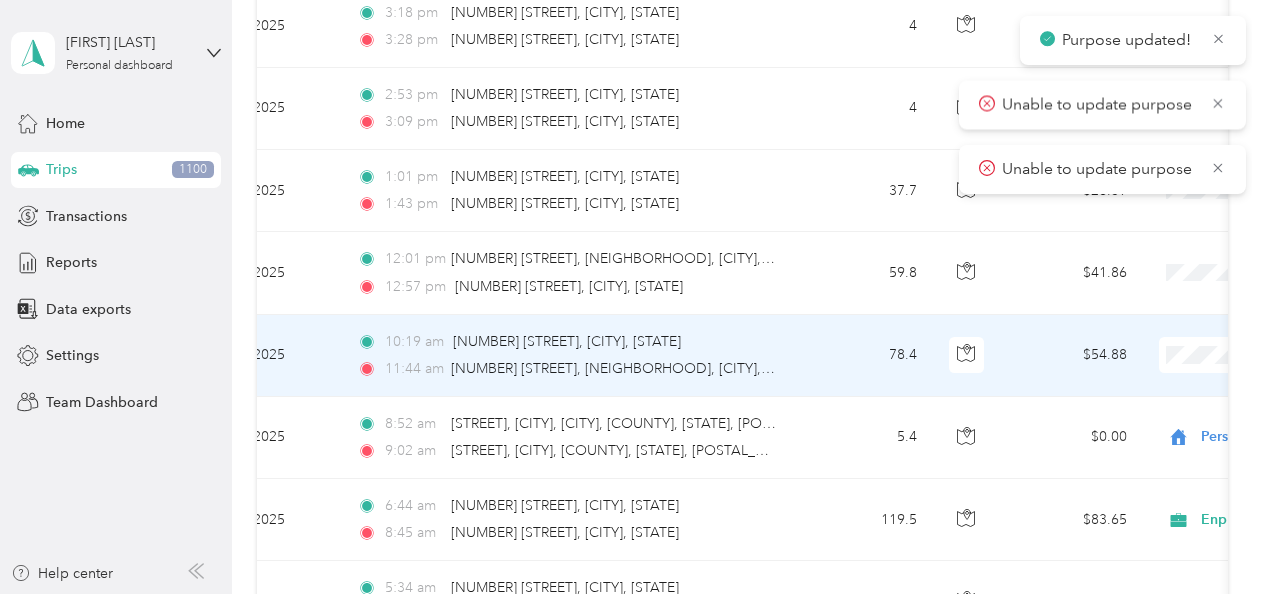 scroll, scrollTop: 0, scrollLeft: 0, axis: both 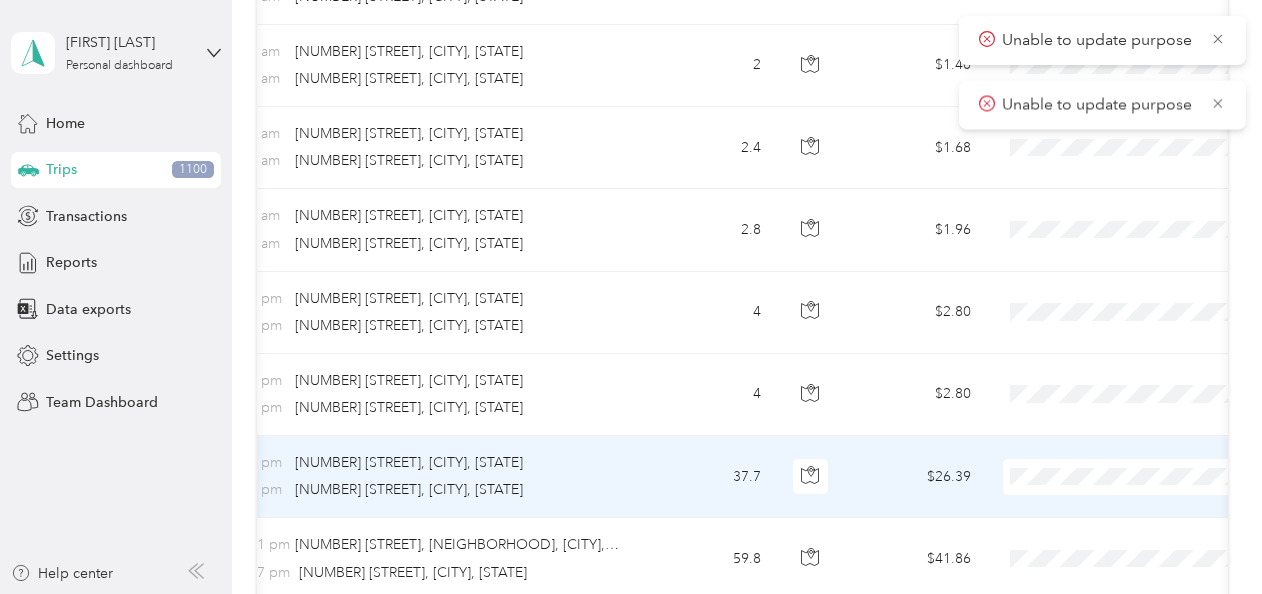 click on "Enphase" at bounding box center (1144, 254) 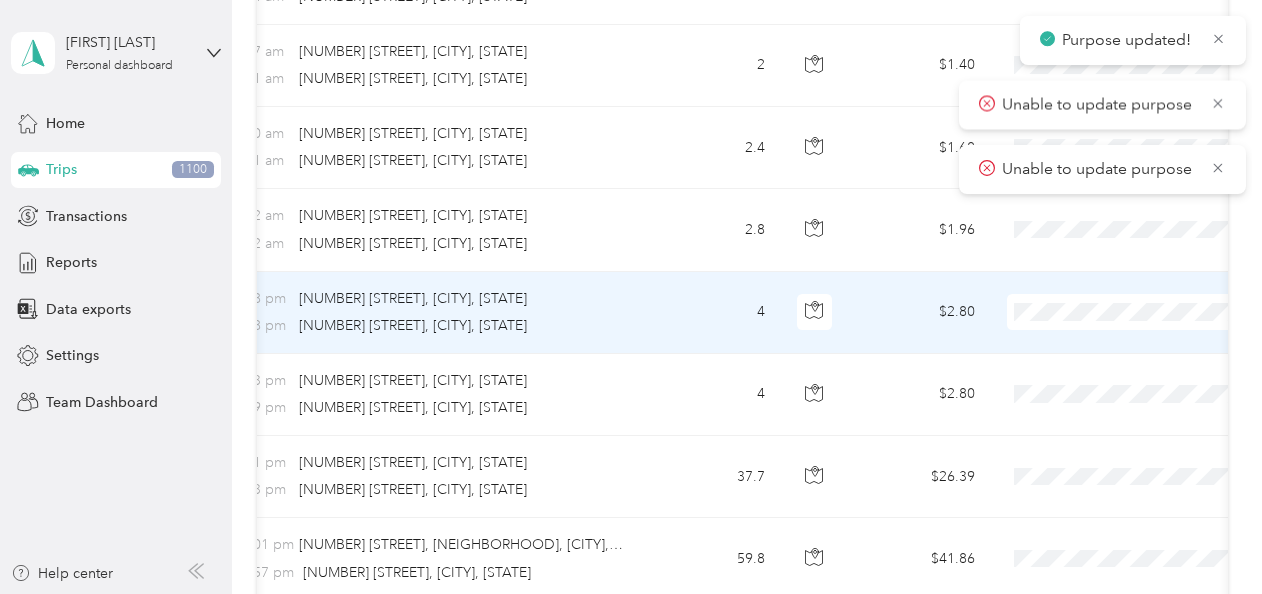 scroll, scrollTop: 0, scrollLeft: 278, axis: horizontal 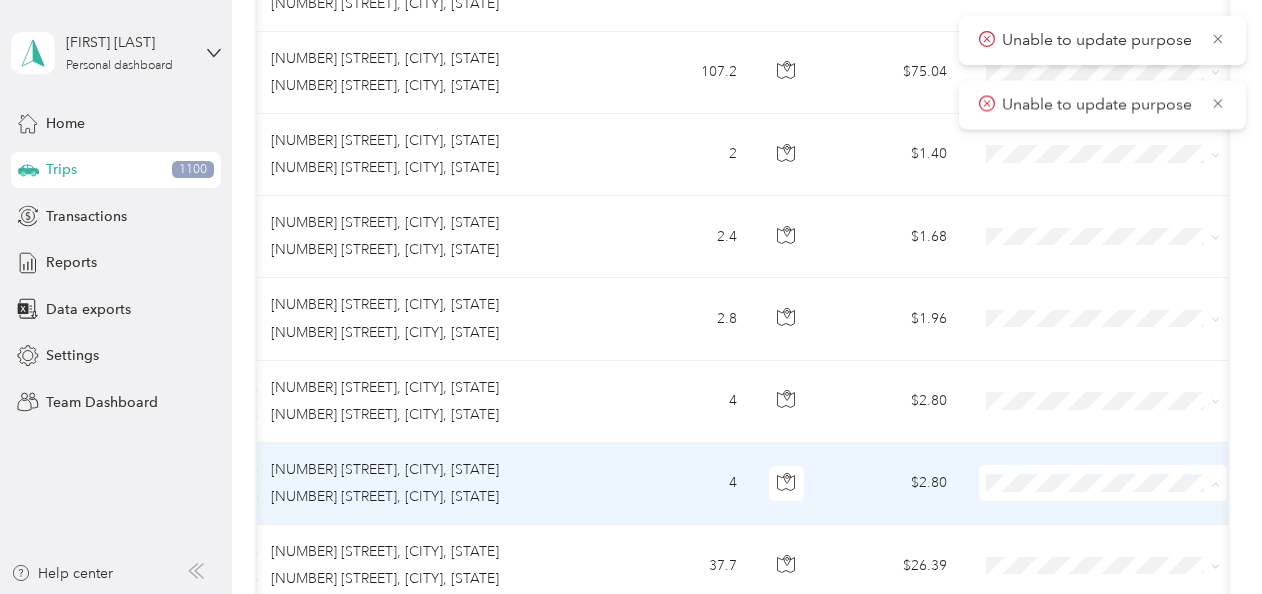 click on "Personal" at bounding box center [1120, 227] 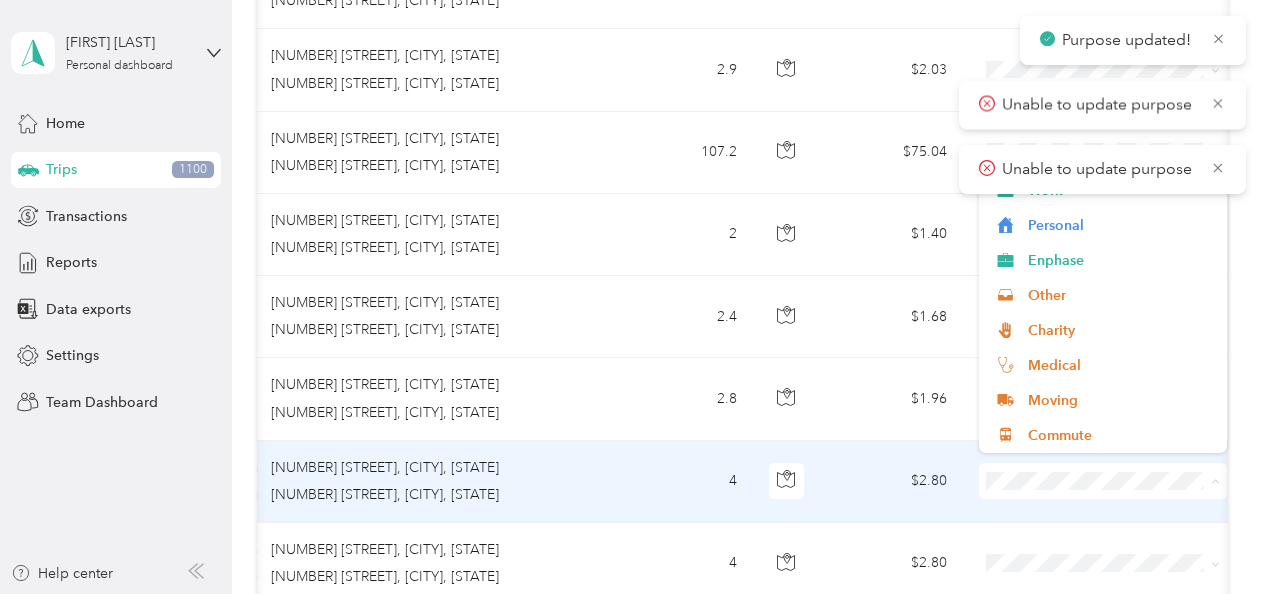 scroll, scrollTop: 1675, scrollLeft: 0, axis: vertical 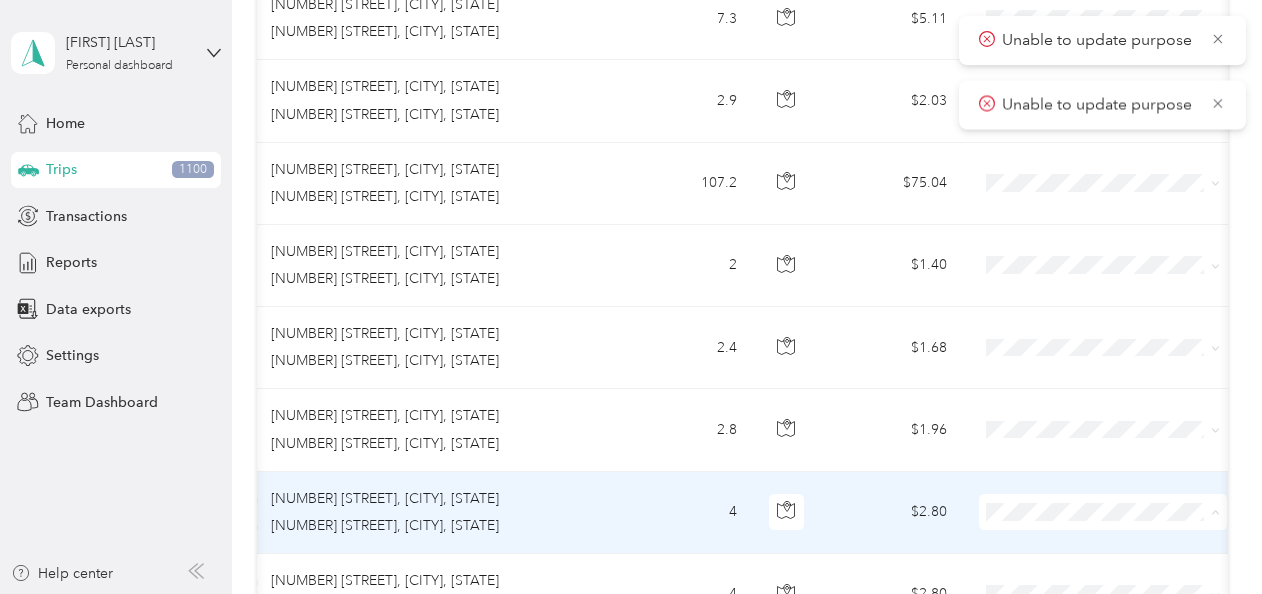 click on "Personal" at bounding box center (1120, 255) 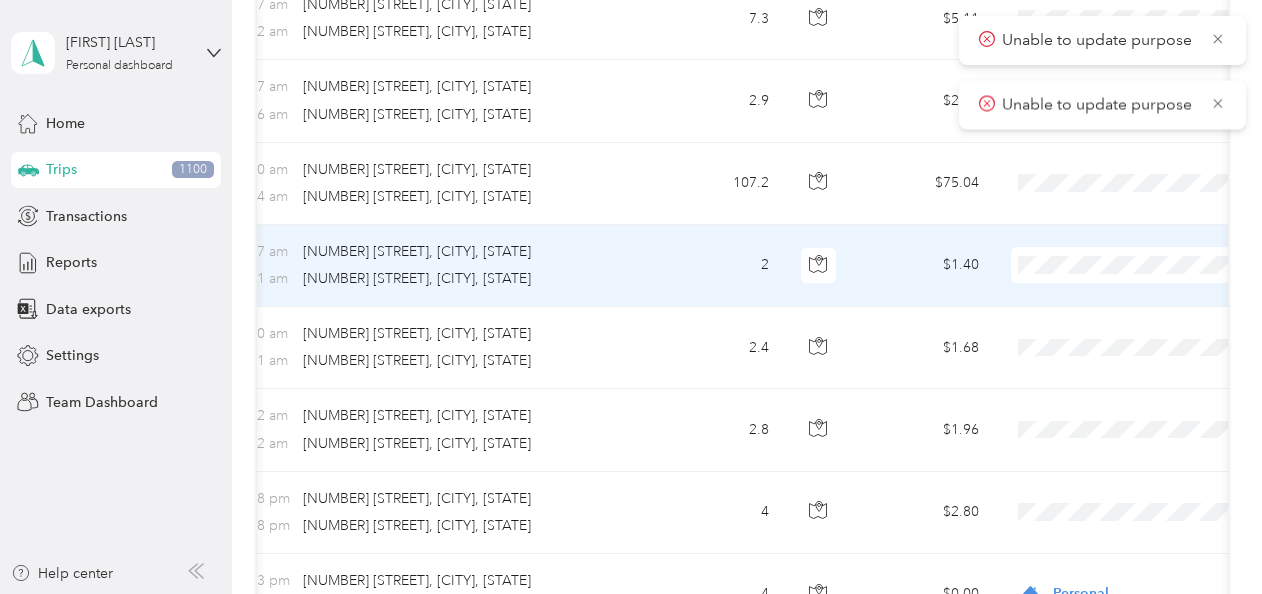 scroll, scrollTop: 0, scrollLeft: 256, axis: horizontal 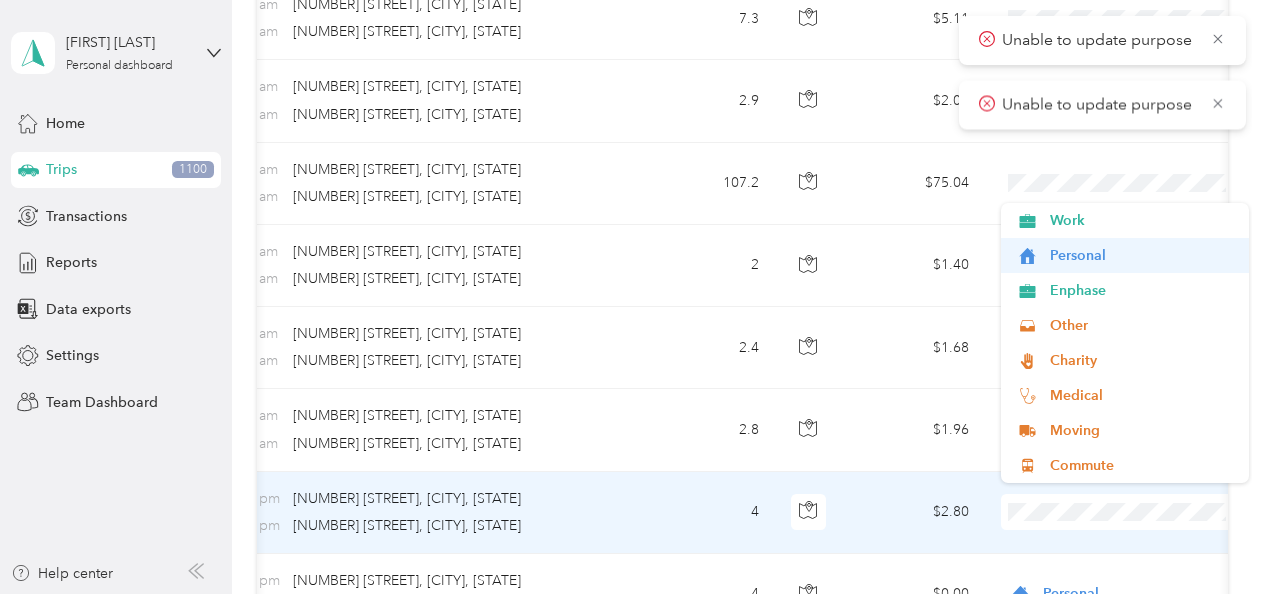 click on "Personal" at bounding box center (1125, 255) 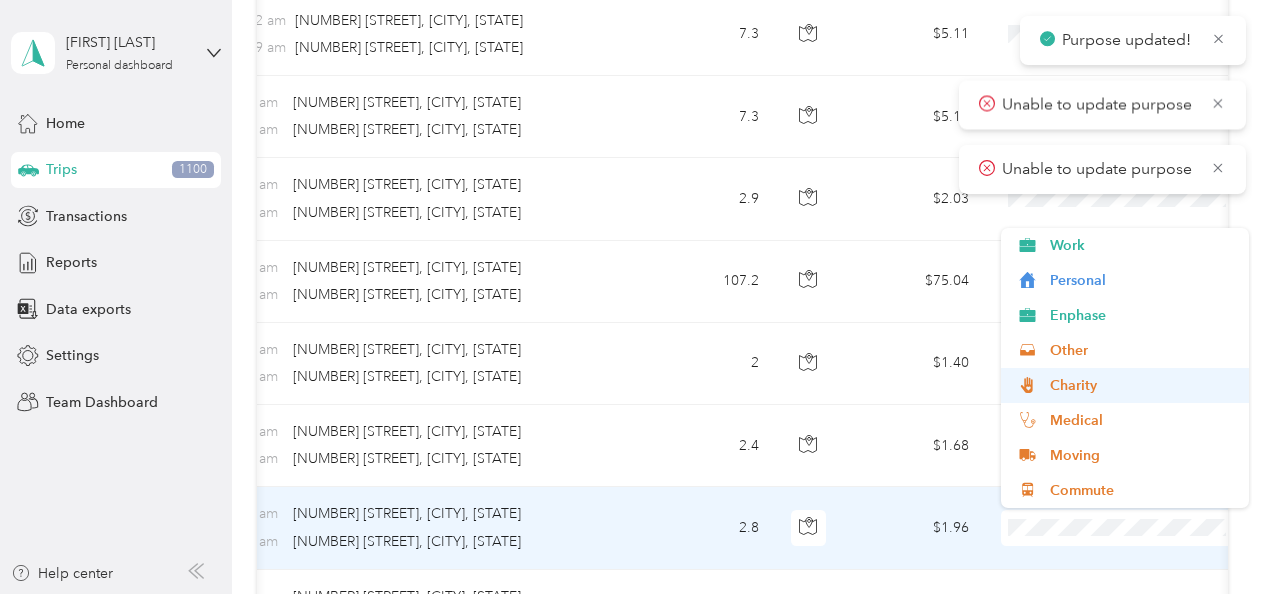 scroll, scrollTop: 1569, scrollLeft: 0, axis: vertical 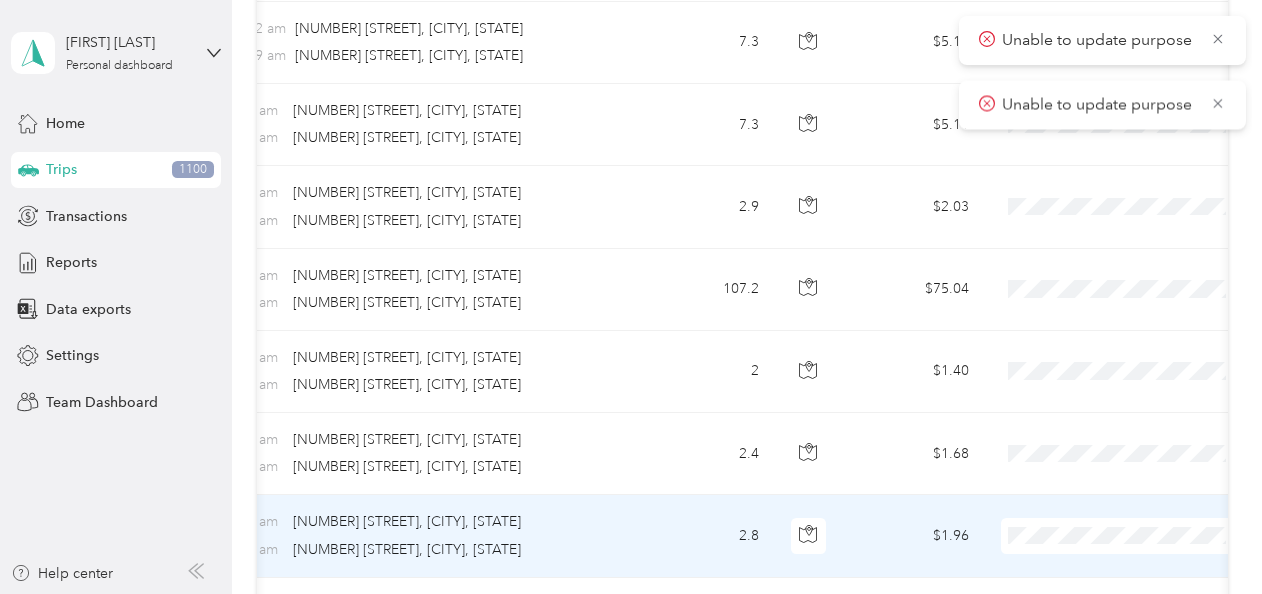 click on "Personal" at bounding box center [1142, 280] 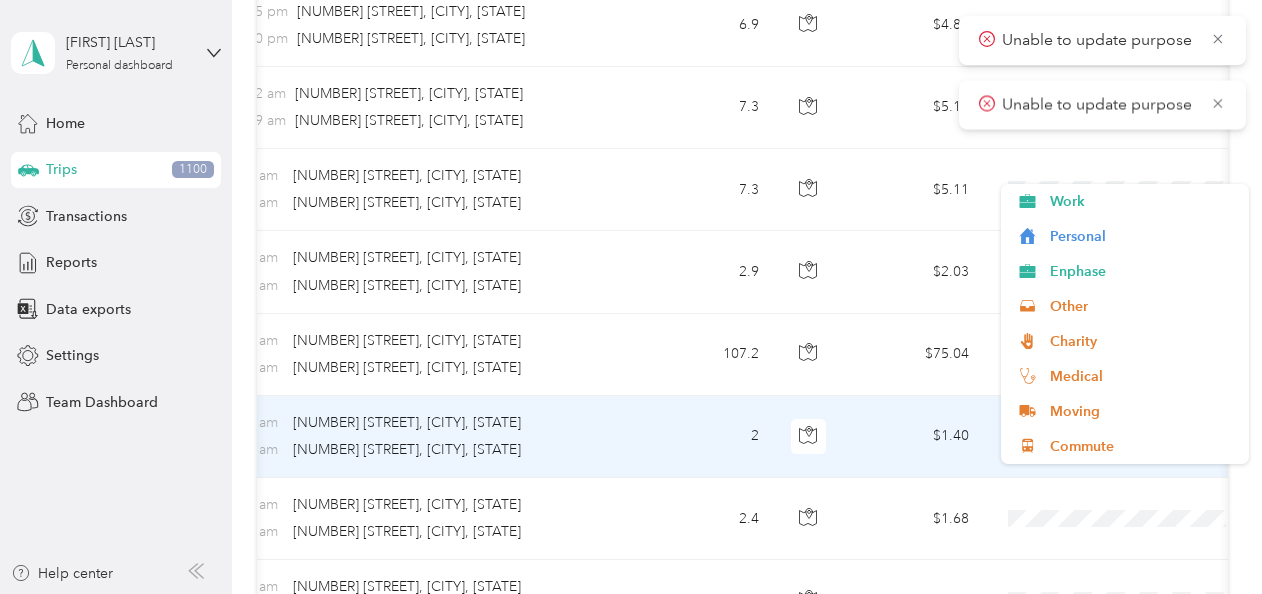 scroll, scrollTop: 1440, scrollLeft: 0, axis: vertical 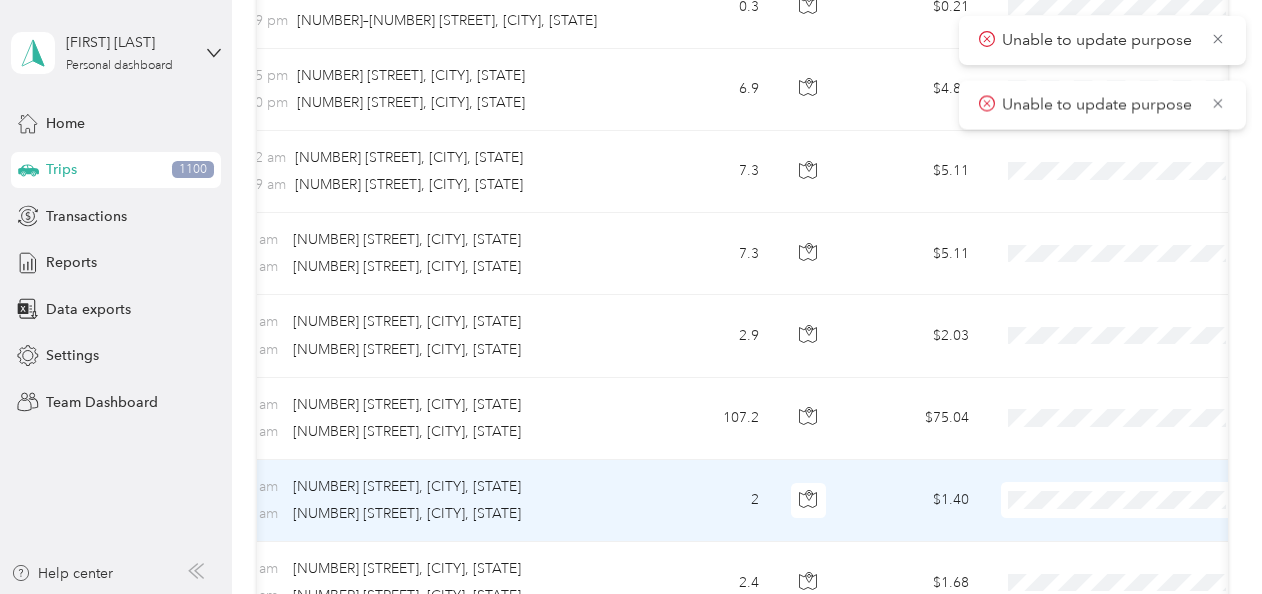 click on "Personal" at bounding box center (1142, 244) 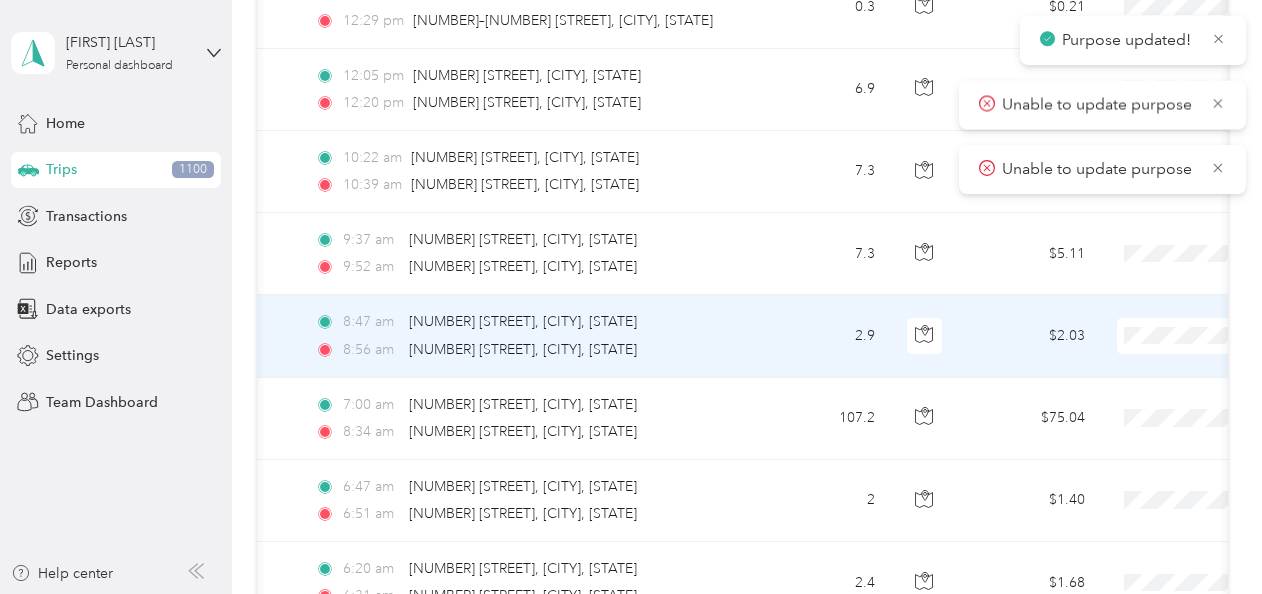 scroll, scrollTop: 0, scrollLeft: 0, axis: both 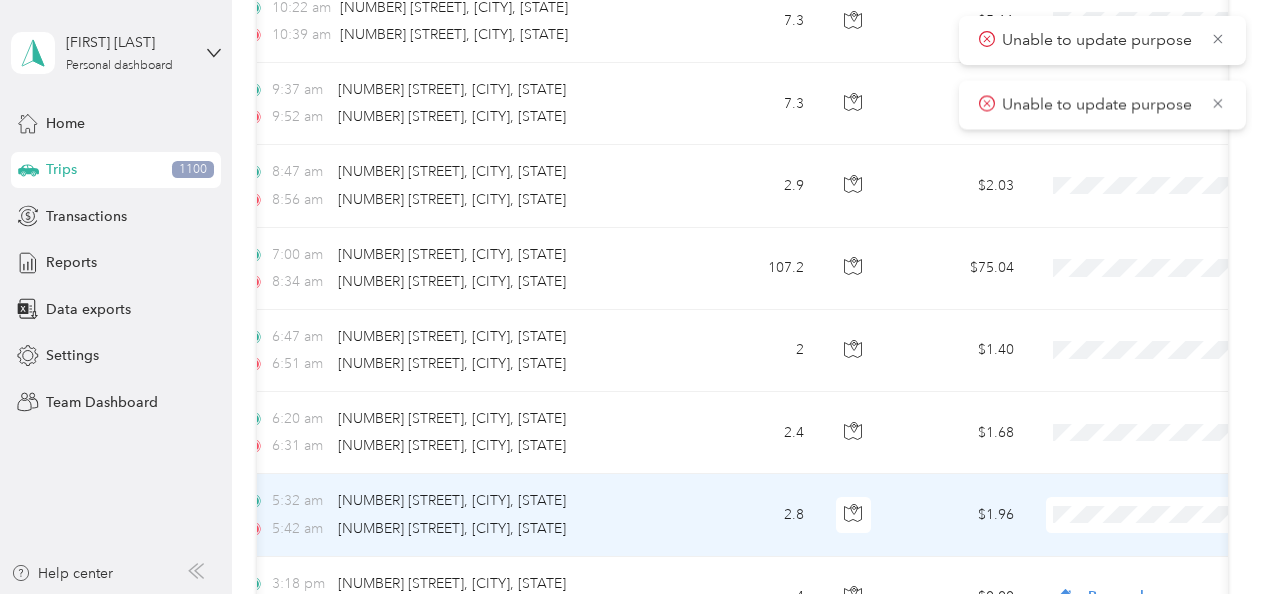 click on "Personal" at bounding box center (1156, 249) 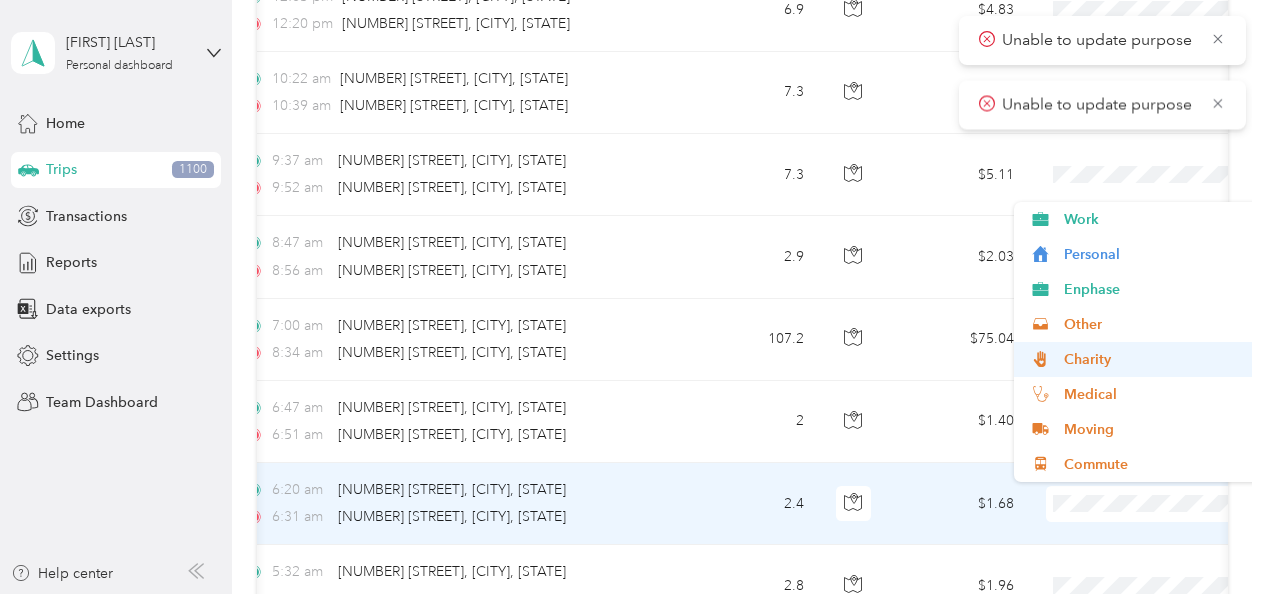 scroll, scrollTop: 1507, scrollLeft: 0, axis: vertical 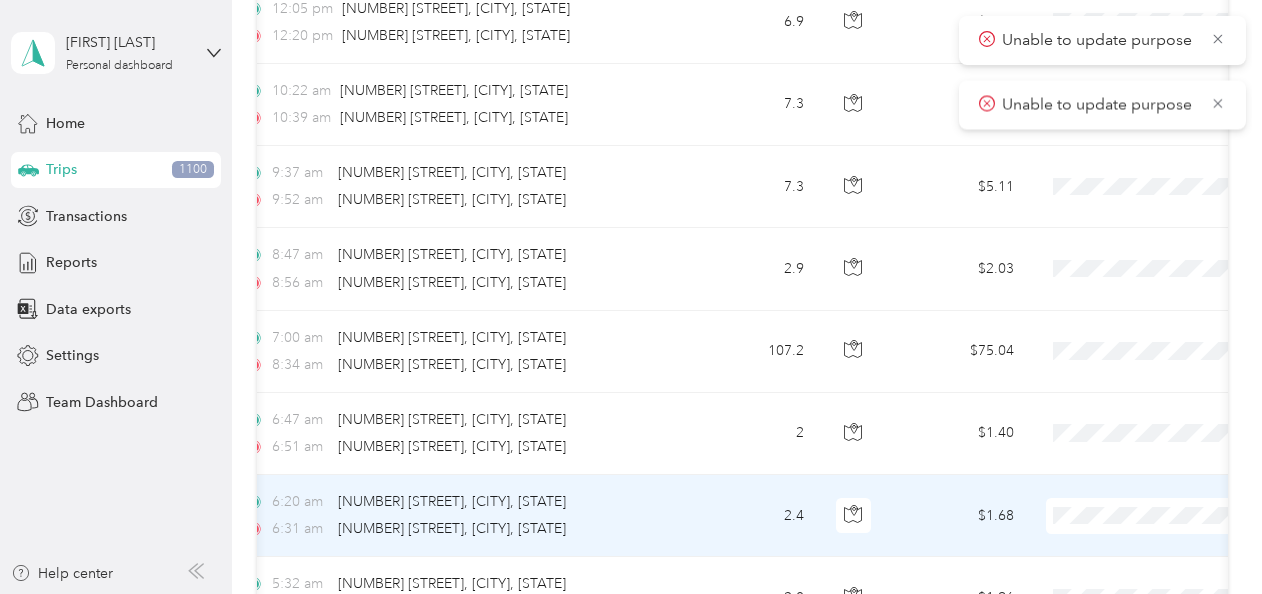click on "Personal" at bounding box center (1156, 252) 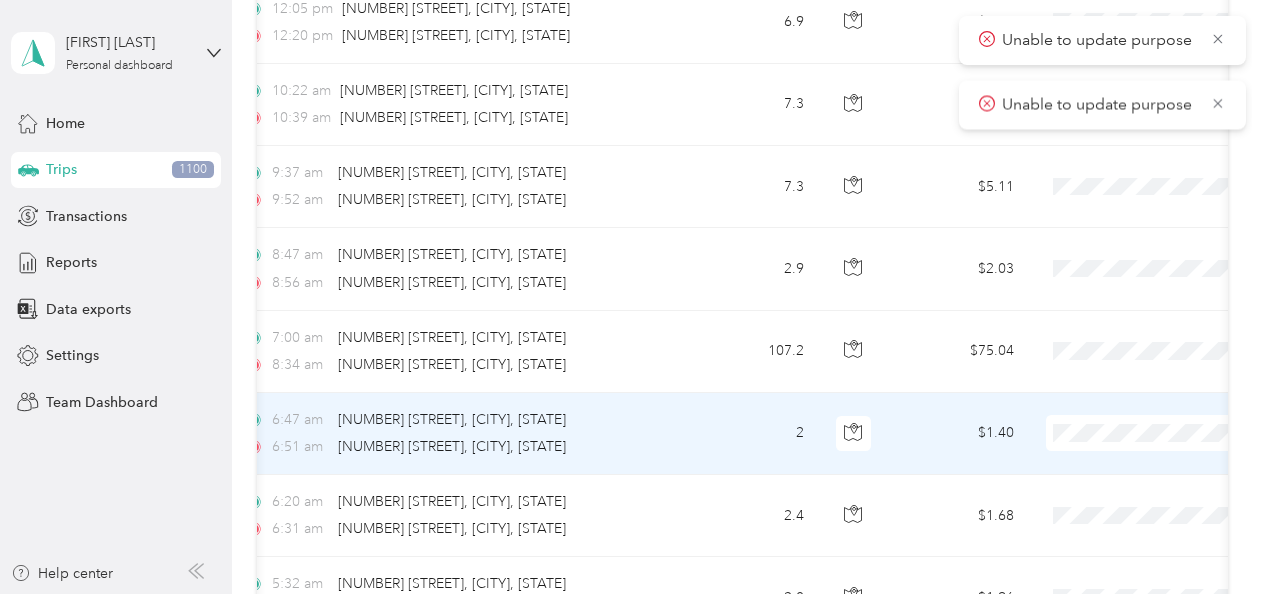 click on "Personal" at bounding box center [1138, 178] 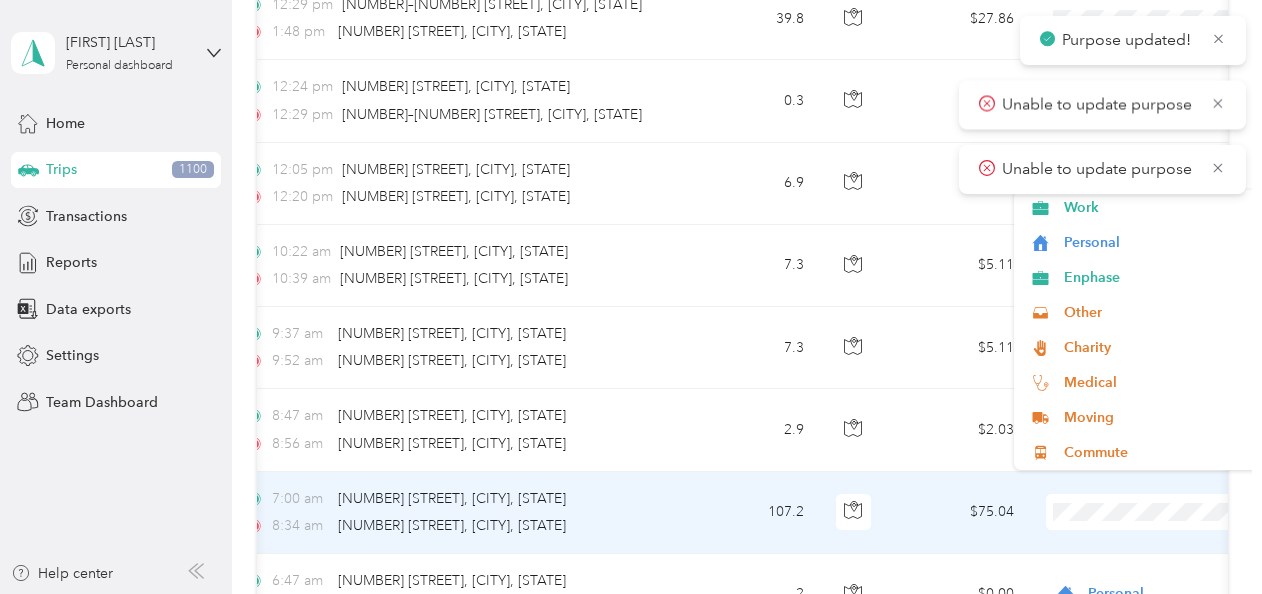 scroll, scrollTop: 1340, scrollLeft: 0, axis: vertical 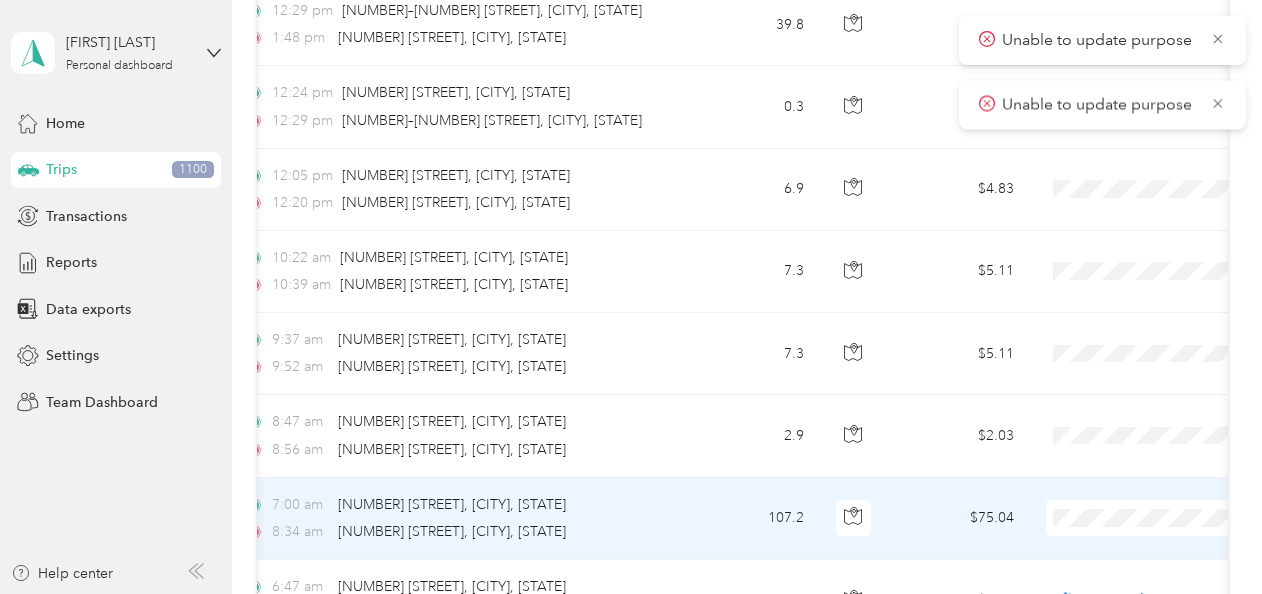 click on "Enphase" at bounding box center (1156, 298) 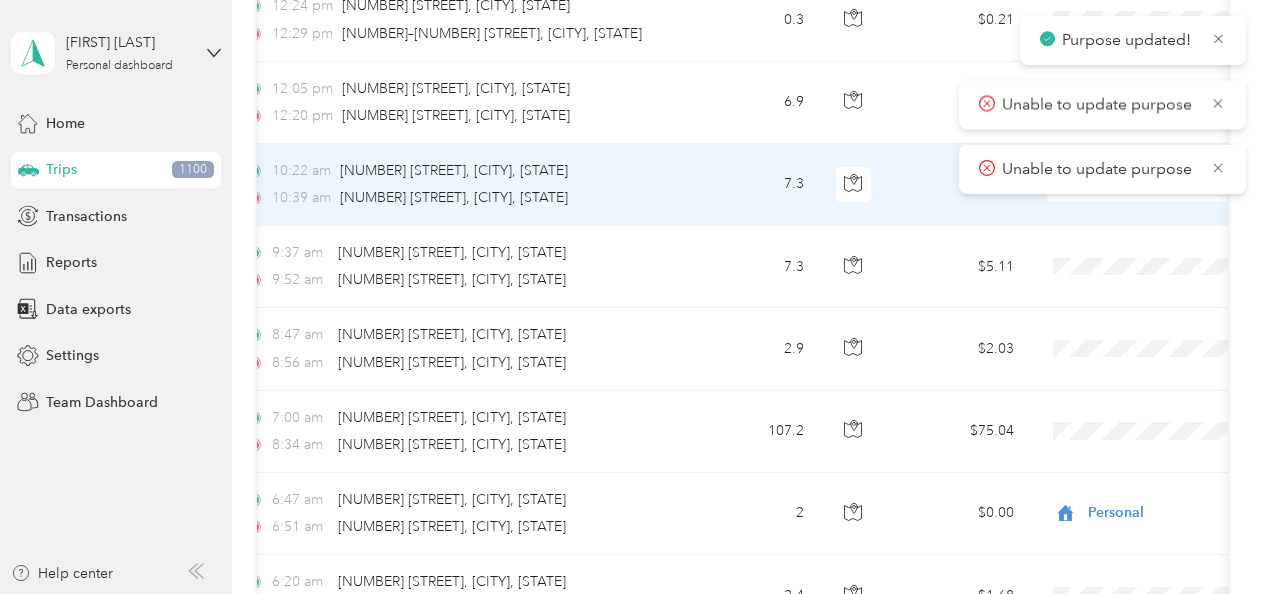 scroll, scrollTop: 1490, scrollLeft: 0, axis: vertical 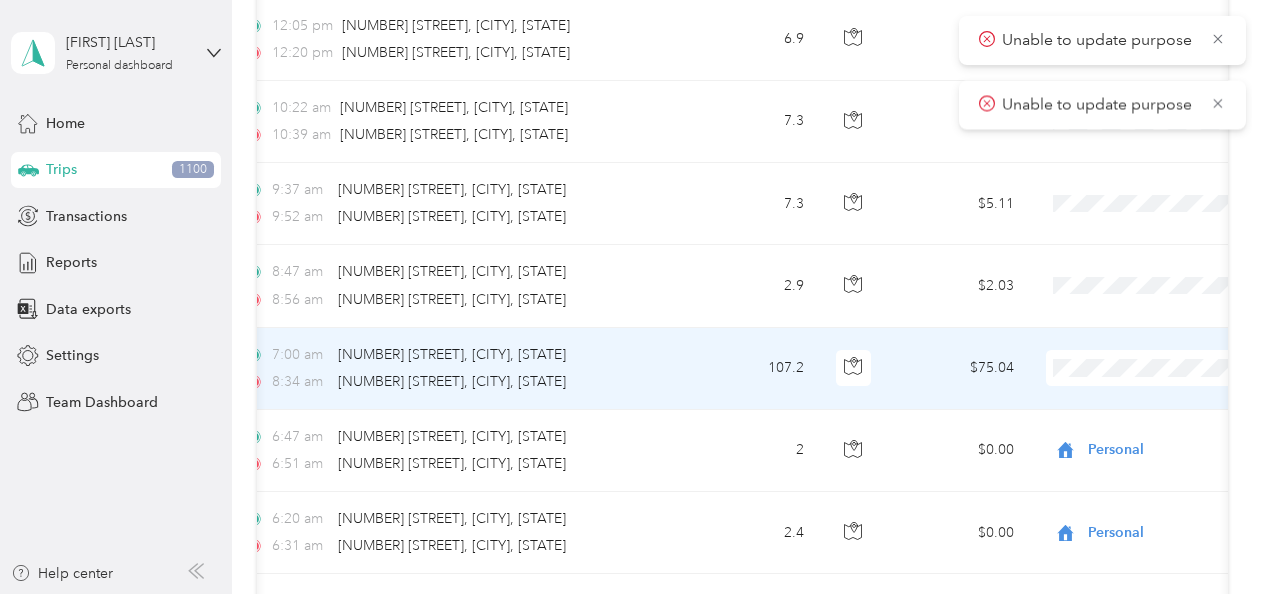 click on "Enphase" at bounding box center (1156, 148) 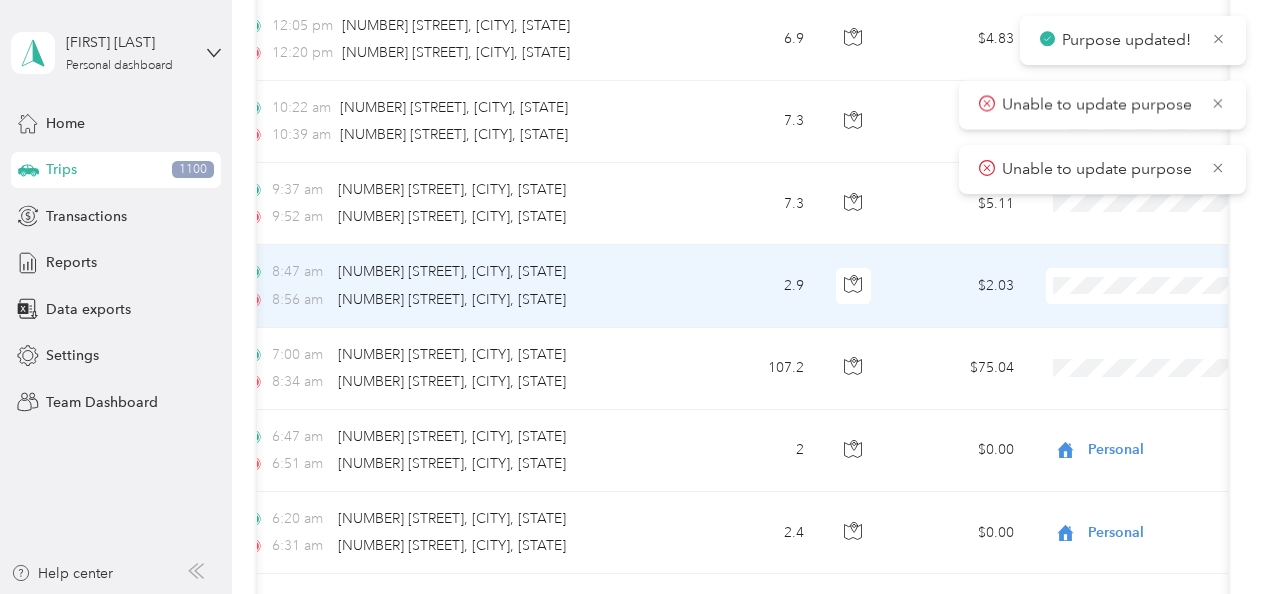 click on "Personal" at bounding box center [1156, 351] 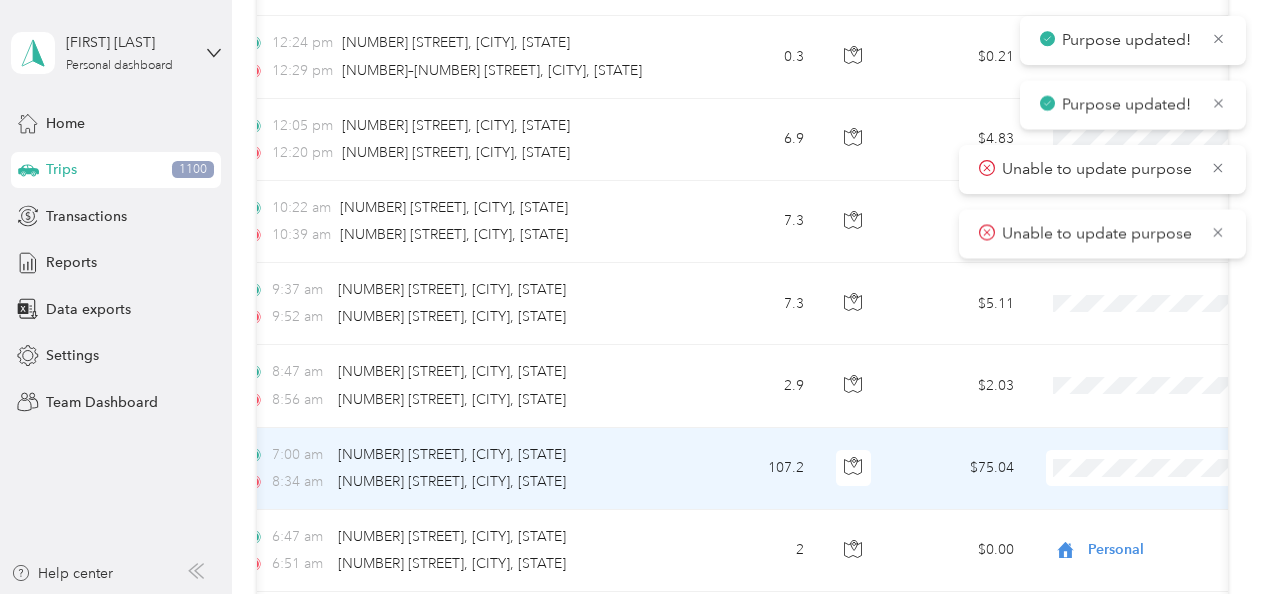 scroll, scrollTop: 1366, scrollLeft: 0, axis: vertical 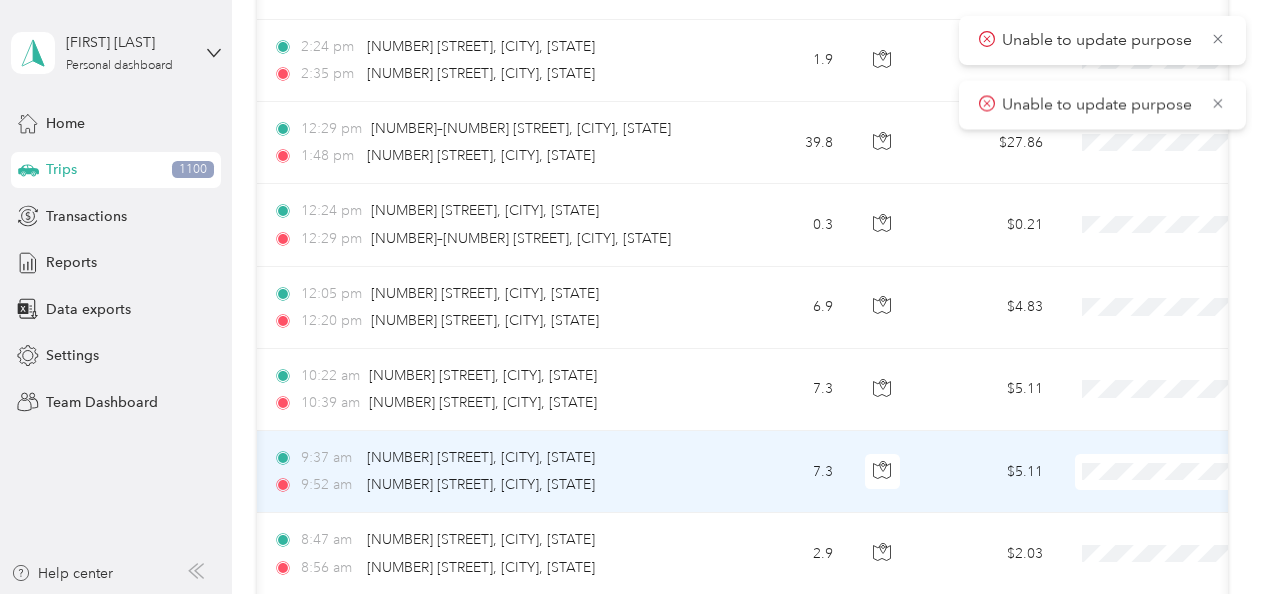 click on "Personal" at bounding box center [1156, 217] 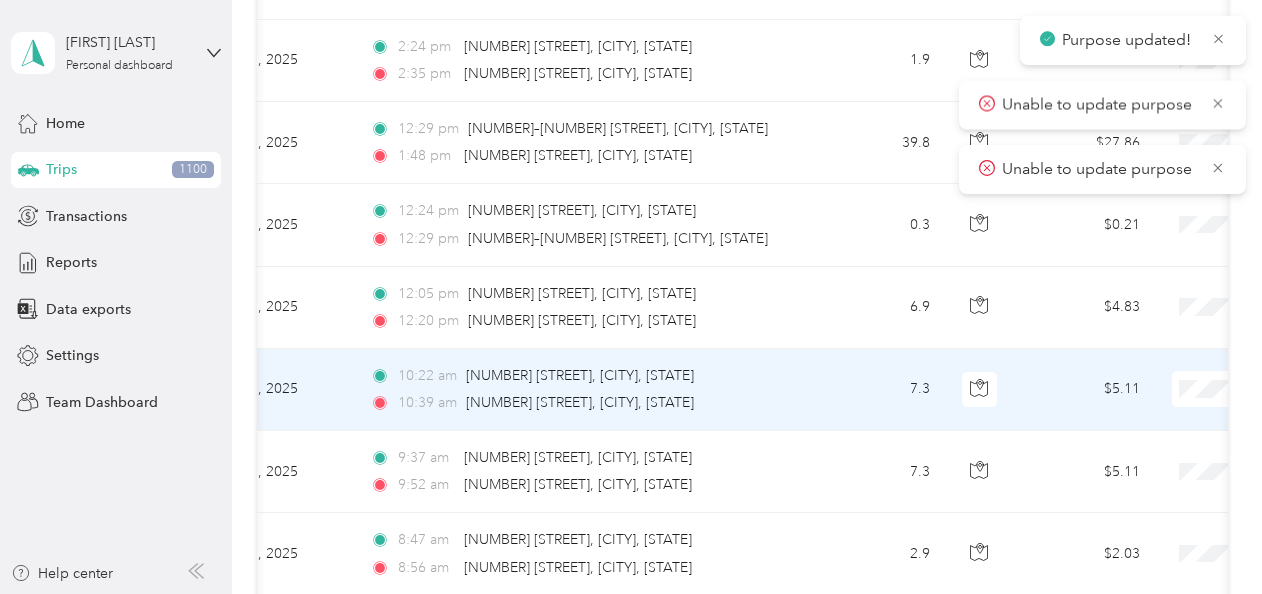 scroll, scrollTop: 0, scrollLeft: 189, axis: horizontal 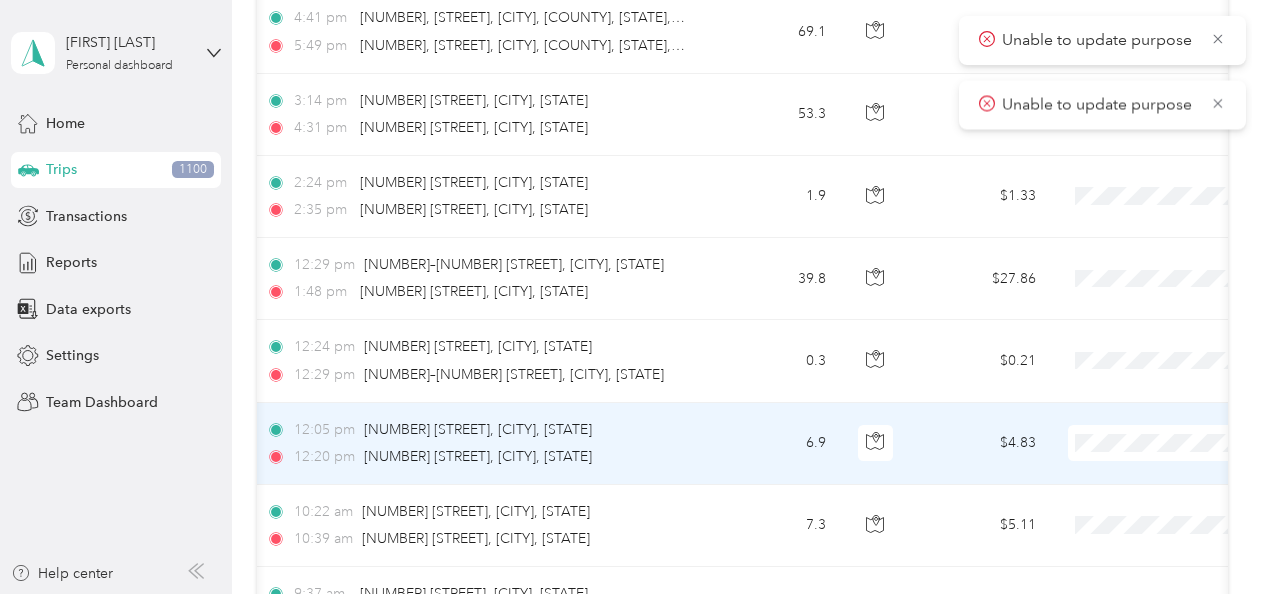 click on "Personal" at bounding box center [1156, 189] 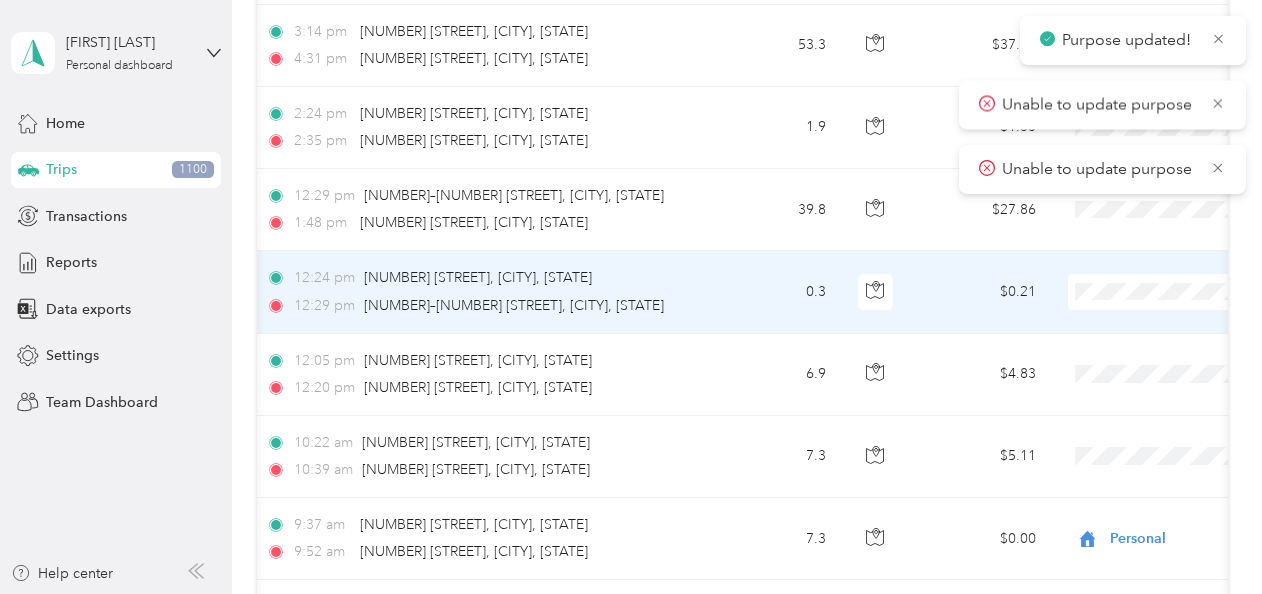 scroll, scrollTop: 1170, scrollLeft: 0, axis: vertical 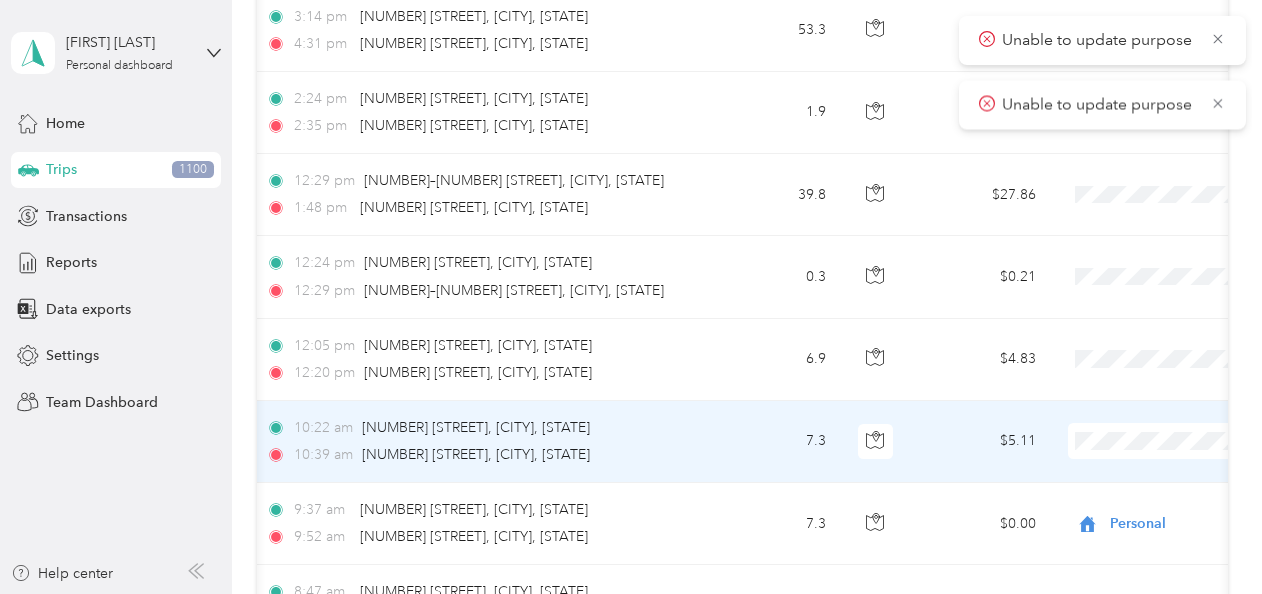 click on "Personal" at bounding box center (1156, 187) 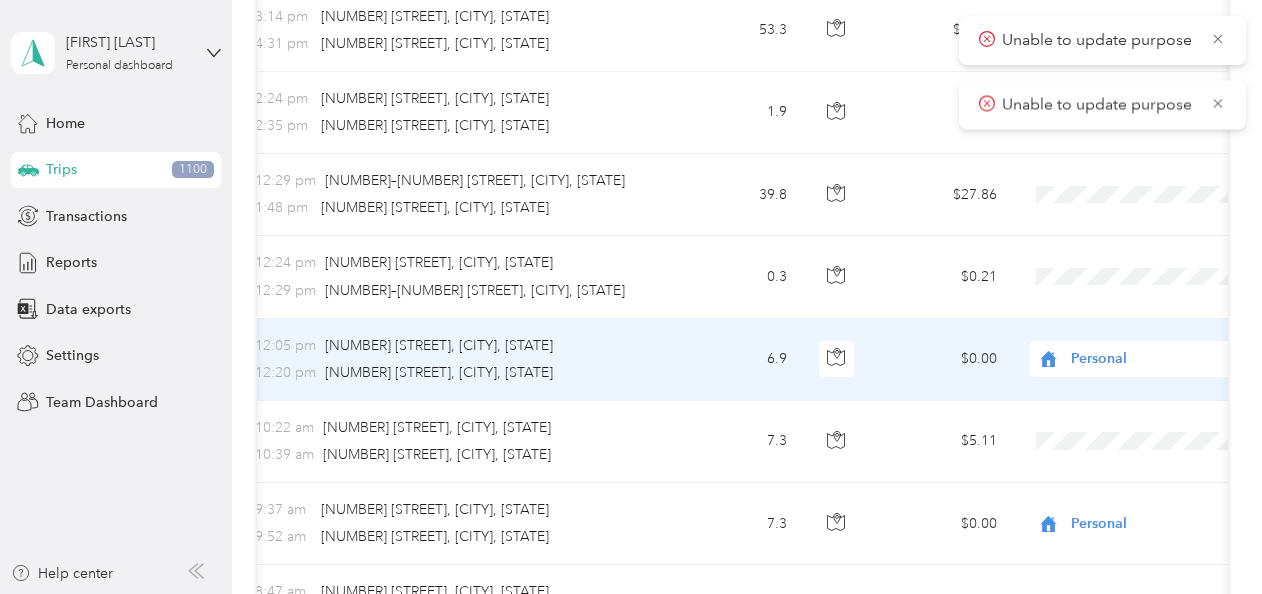 scroll, scrollTop: 0, scrollLeft: 230, axis: horizontal 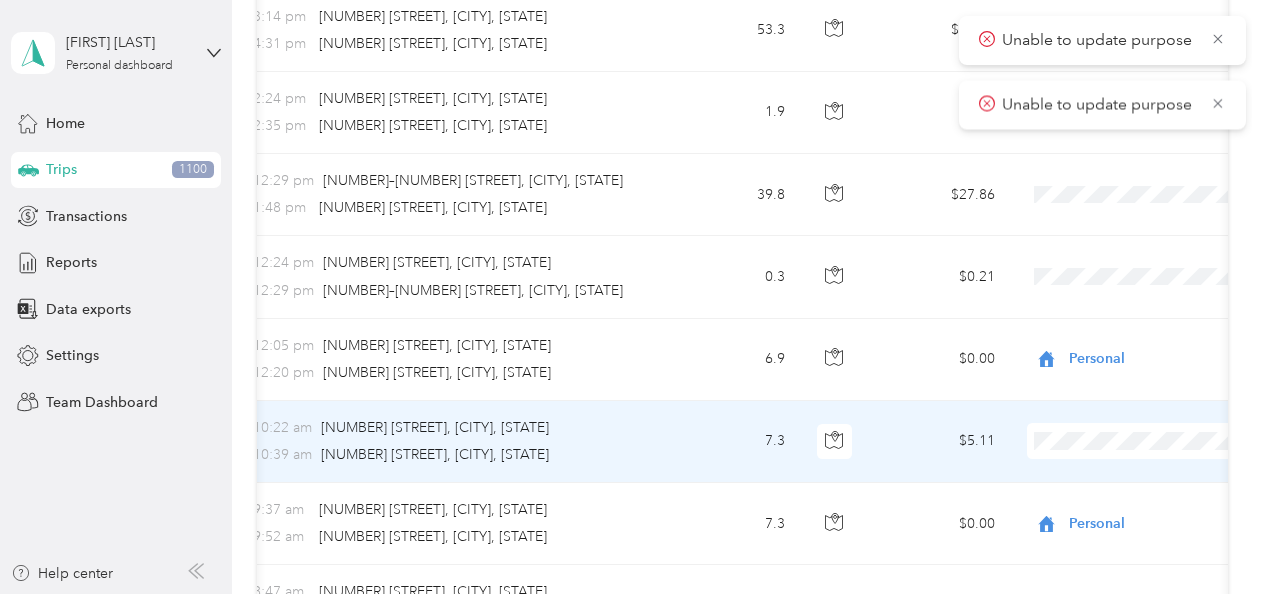 click on "Personal" at bounding box center [1156, 183] 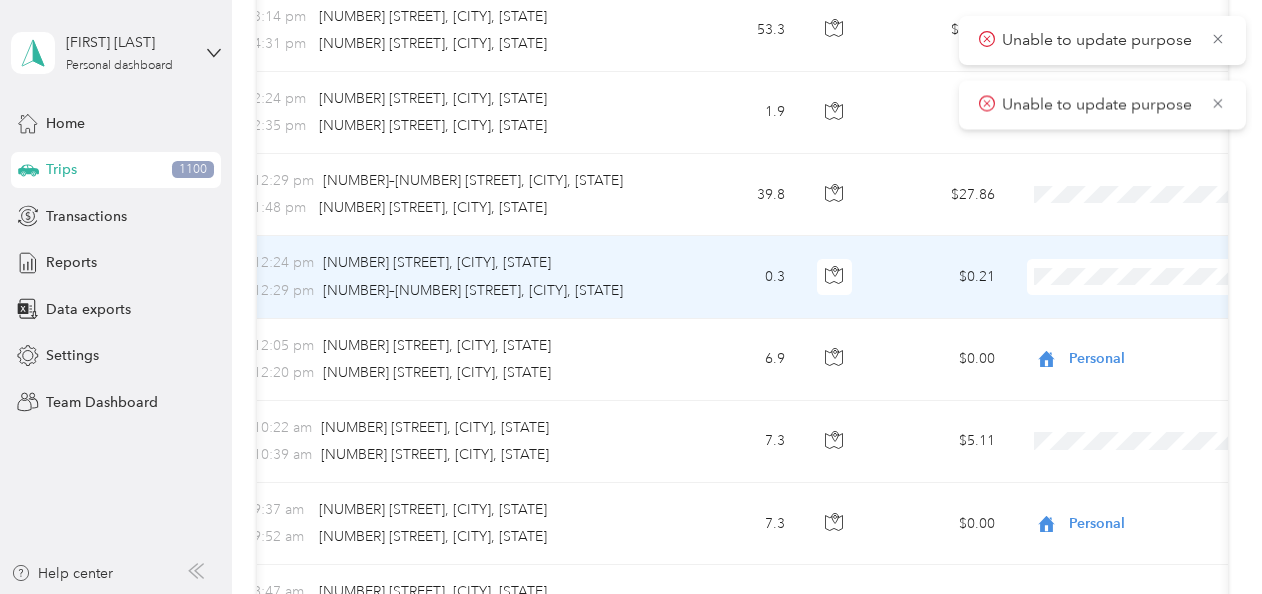 click on "Personal" at bounding box center (1138, 344) 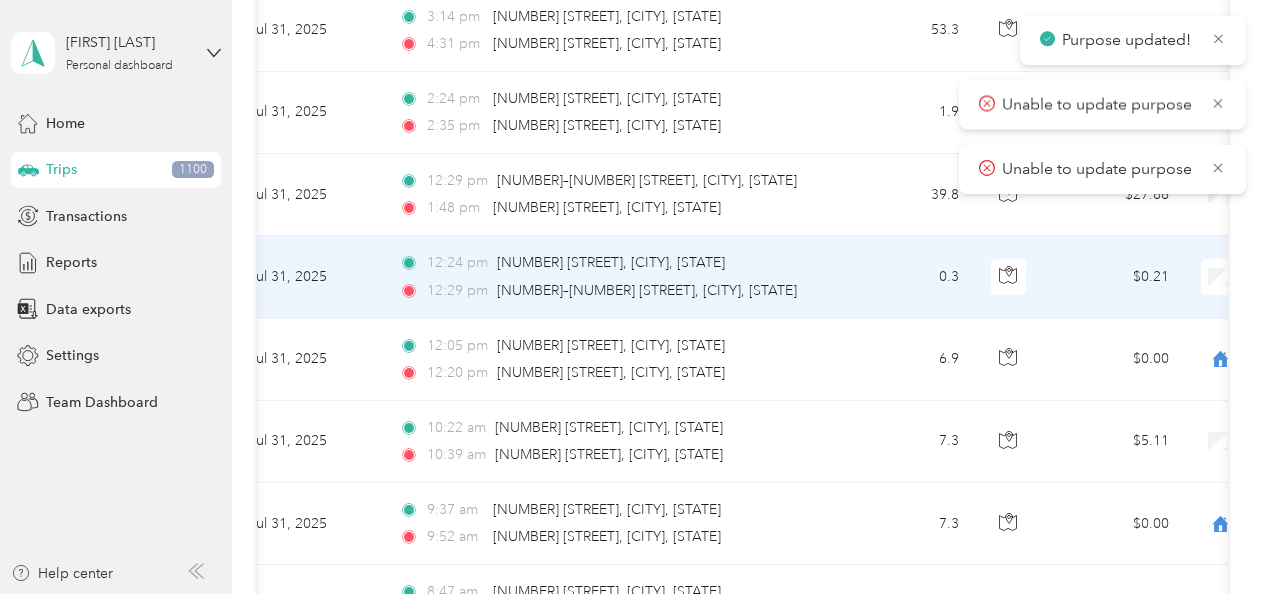 scroll, scrollTop: 0, scrollLeft: 52, axis: horizontal 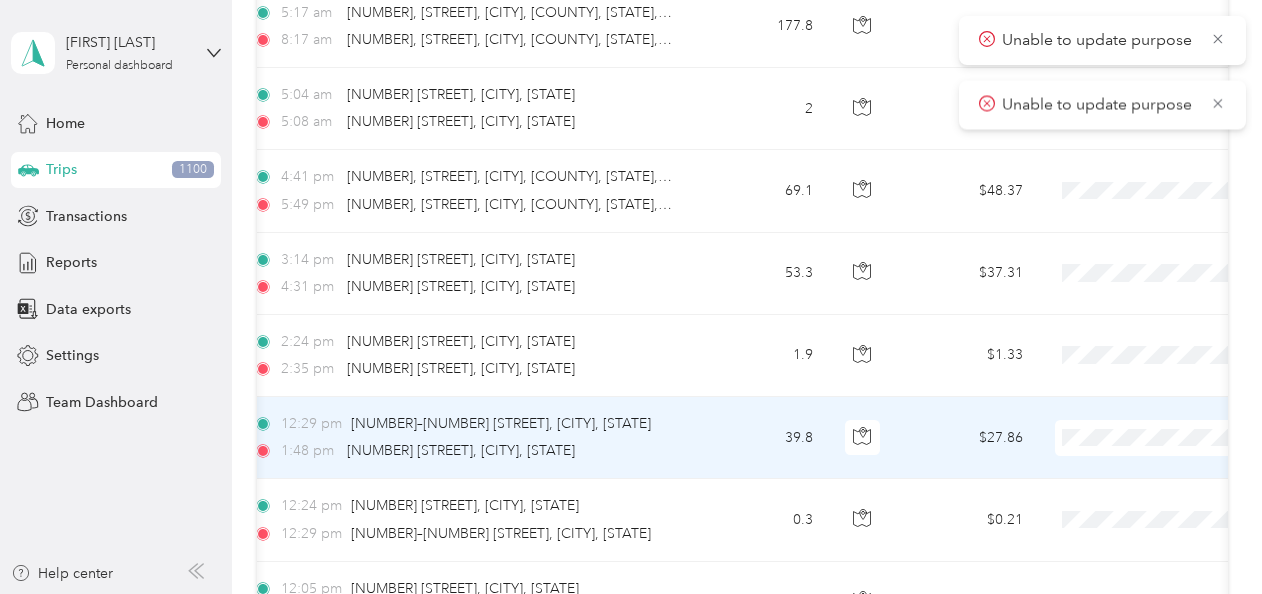 click on "Enphase" at bounding box center [1156, 219] 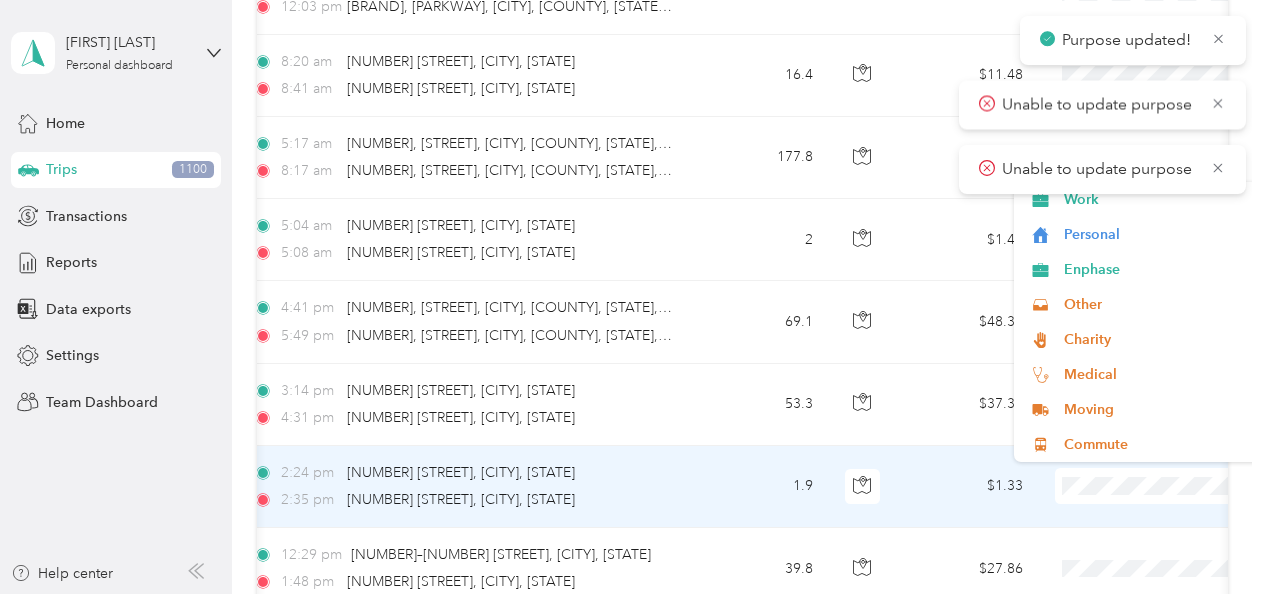 scroll, scrollTop: 795, scrollLeft: 0, axis: vertical 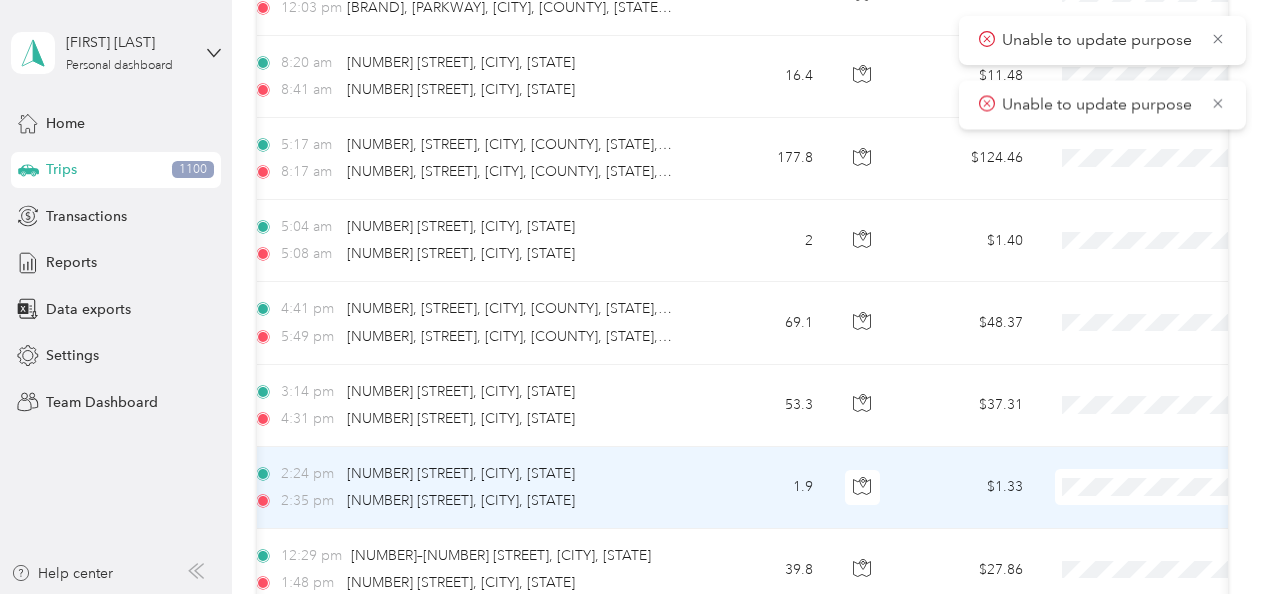 click on "Personal" at bounding box center [1156, 230] 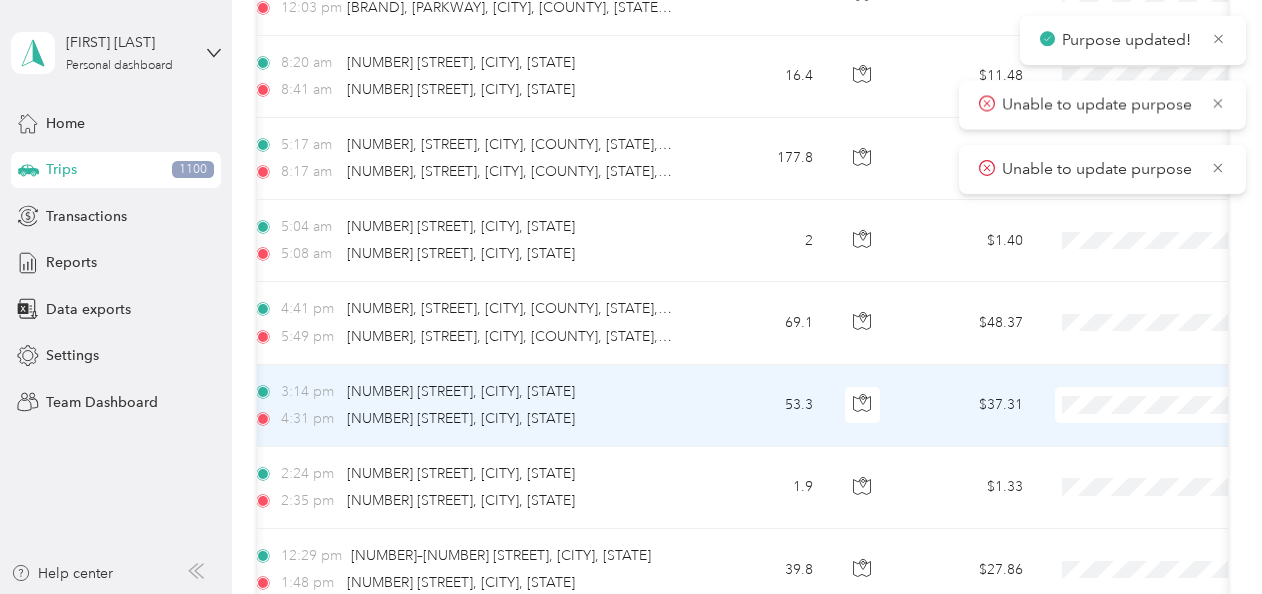 click at bounding box center [1179, 405] 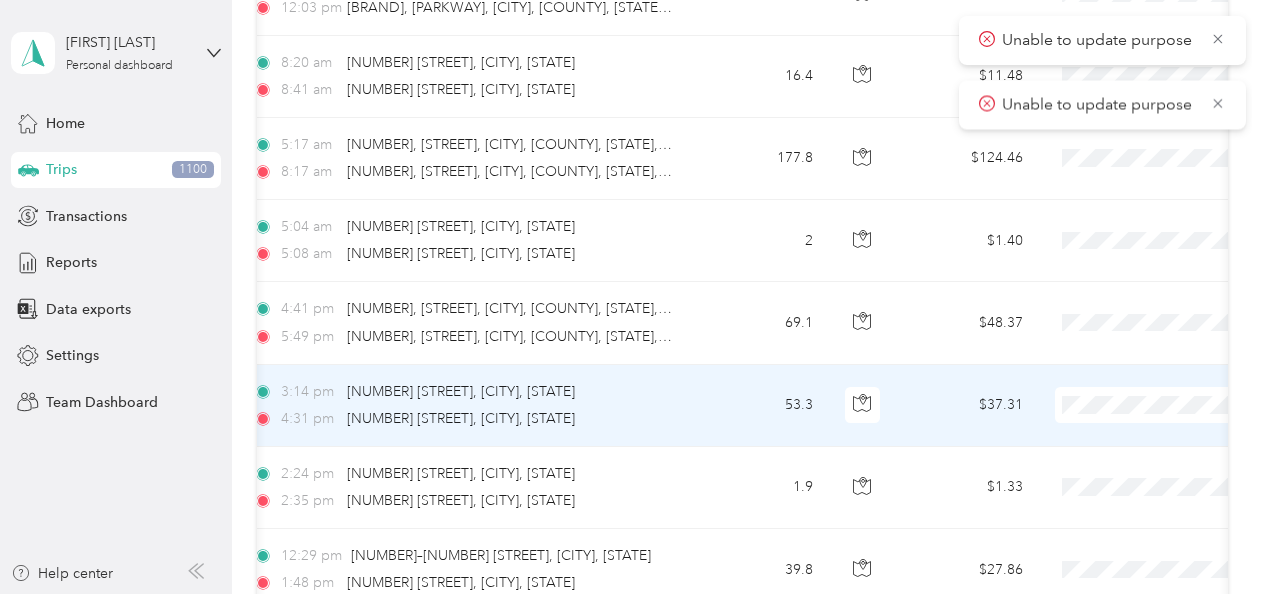 click on "Enphase" at bounding box center [1156, 180] 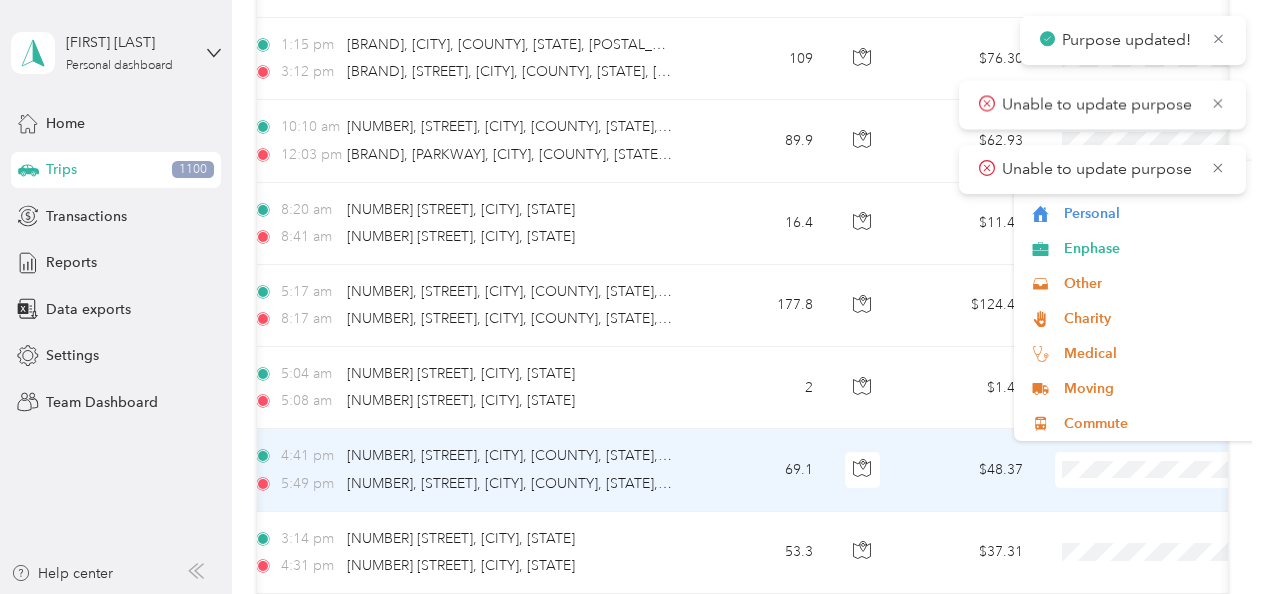 scroll, scrollTop: 645, scrollLeft: 0, axis: vertical 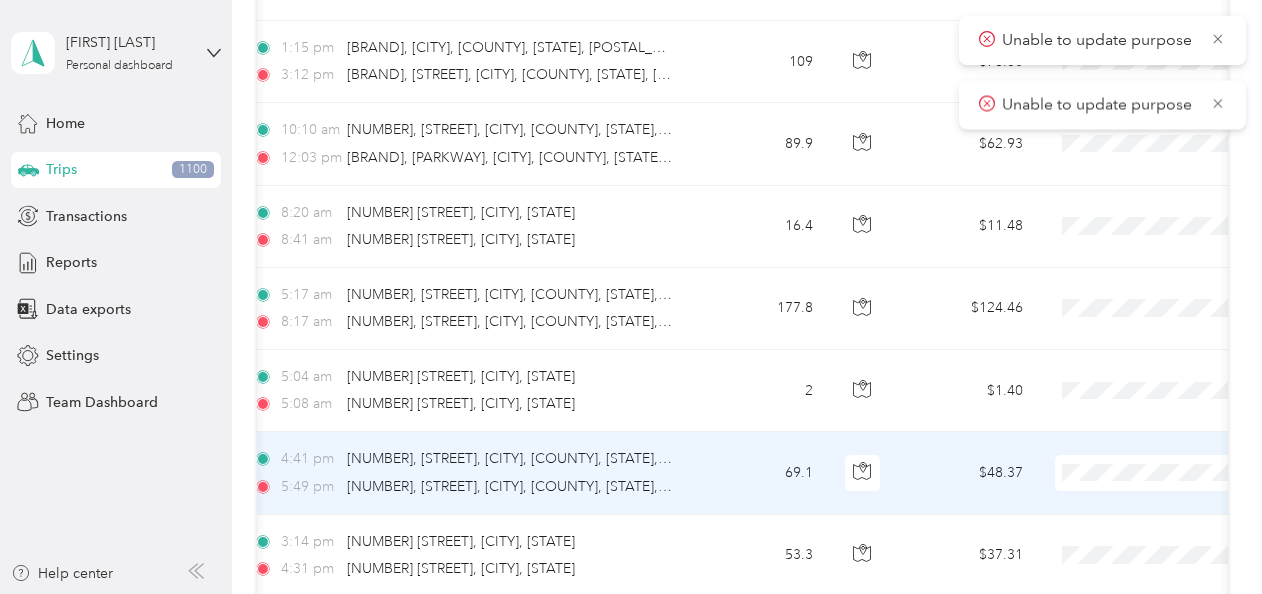 click on "Enphase" at bounding box center [1156, 254] 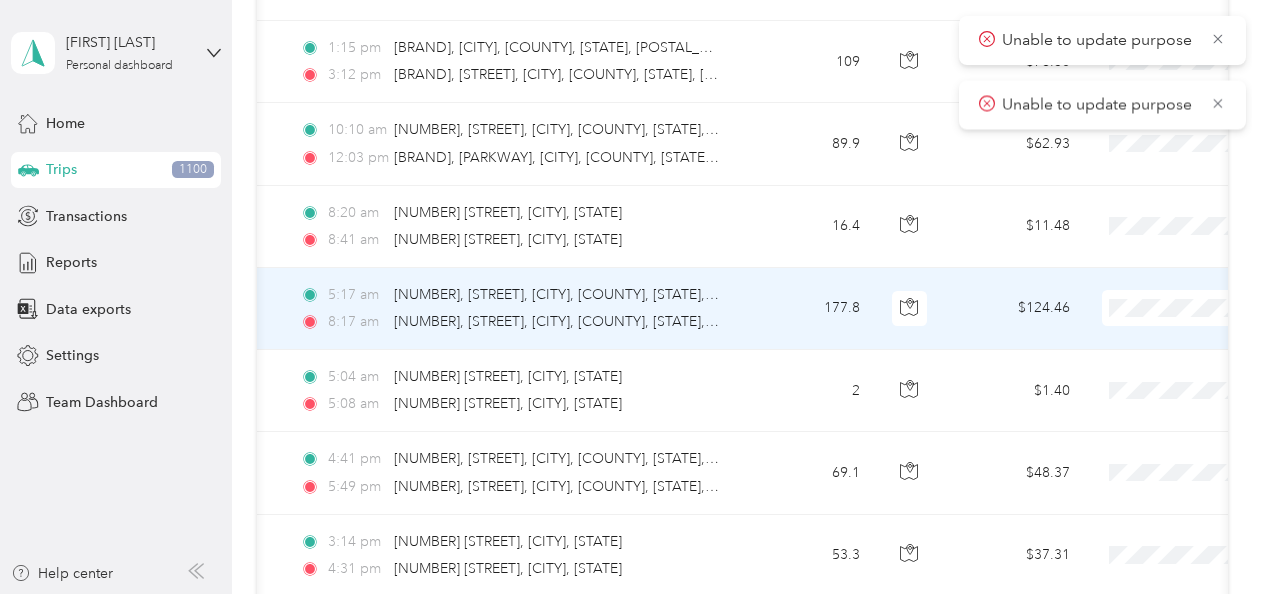 scroll, scrollTop: 0, scrollLeft: 329, axis: horizontal 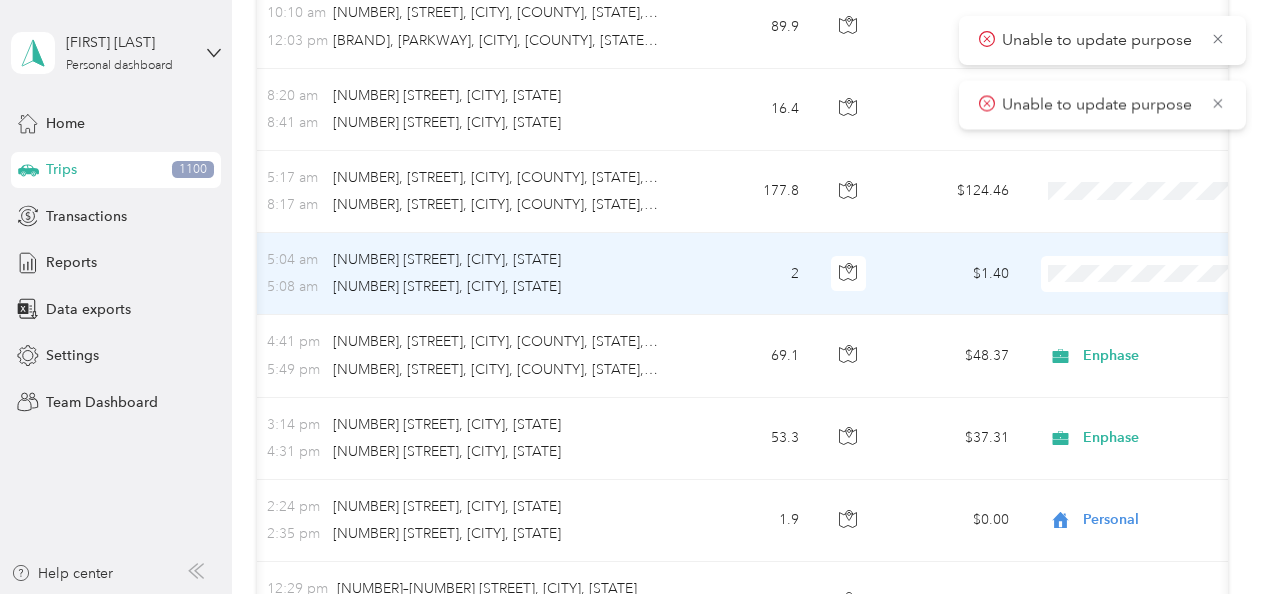 click on "Personal" at bounding box center (1138, 334) 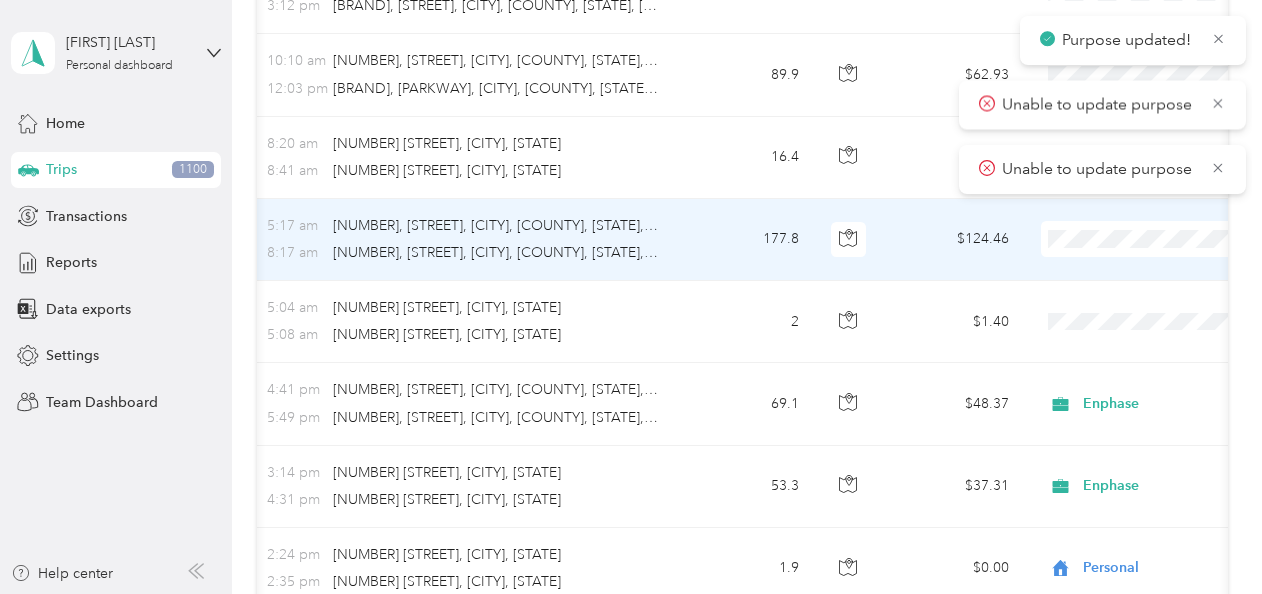 scroll, scrollTop: 688, scrollLeft: 0, axis: vertical 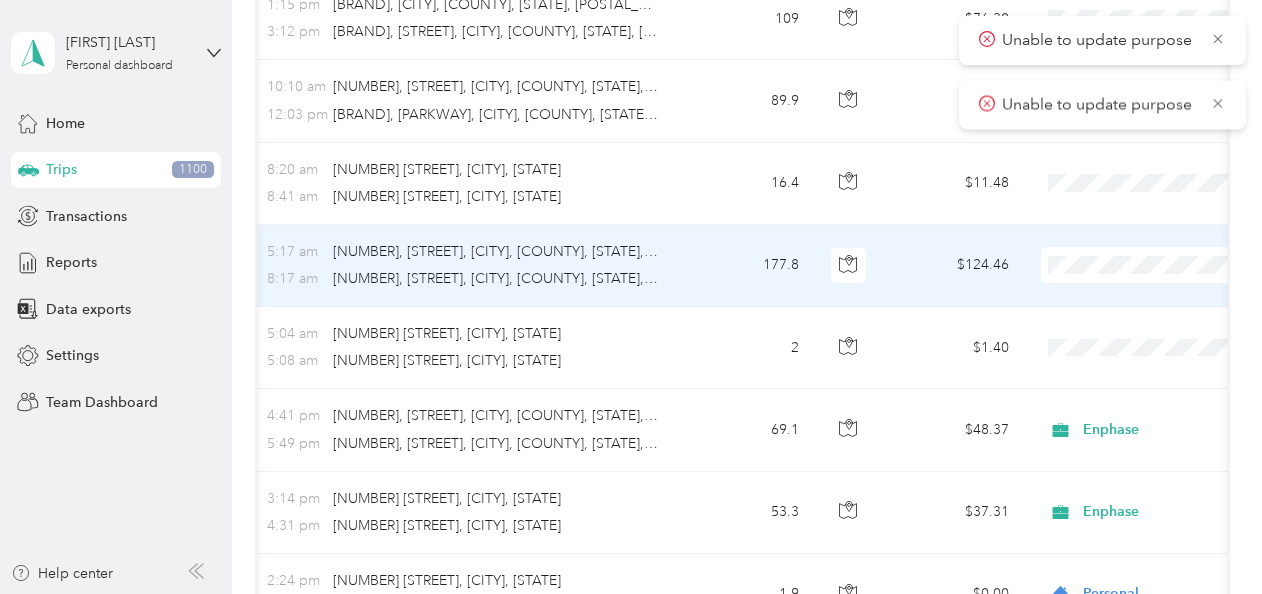 click on "Enphase" at bounding box center [1156, 361] 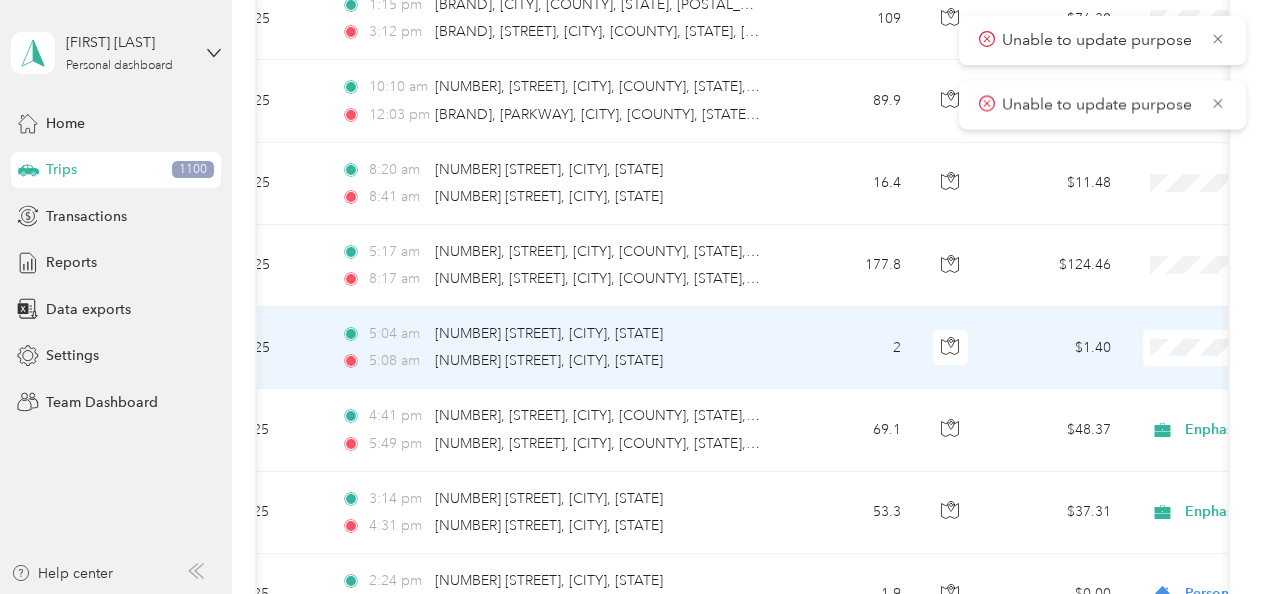 scroll, scrollTop: 0, scrollLeft: 0, axis: both 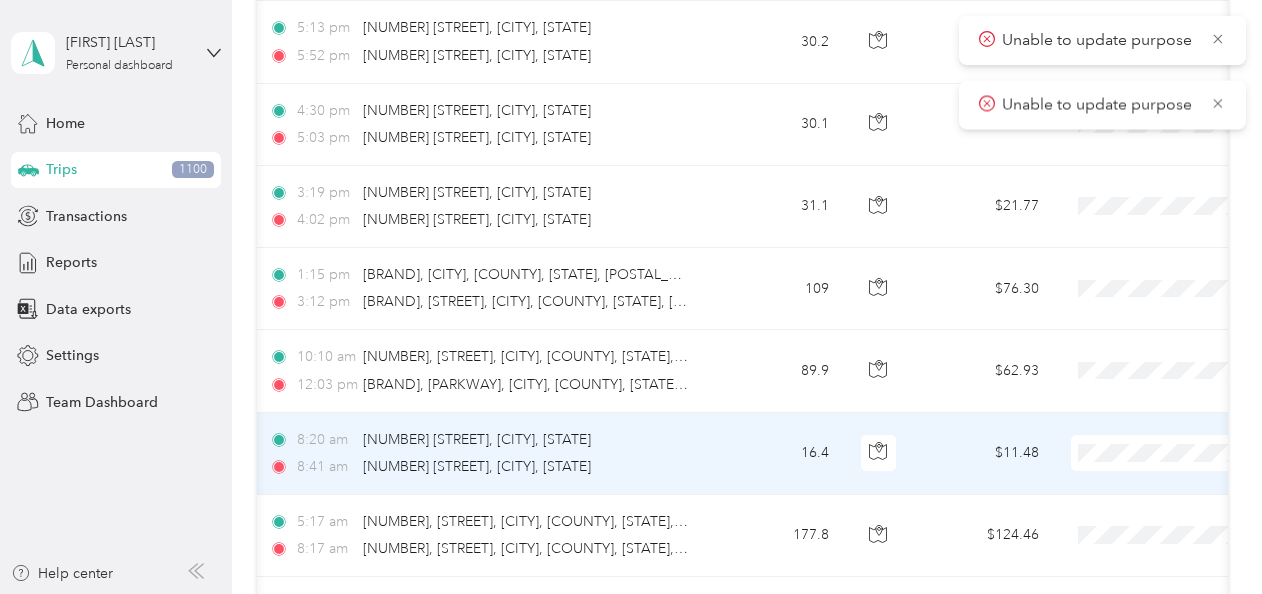 click on "Personal" at bounding box center [1156, 198] 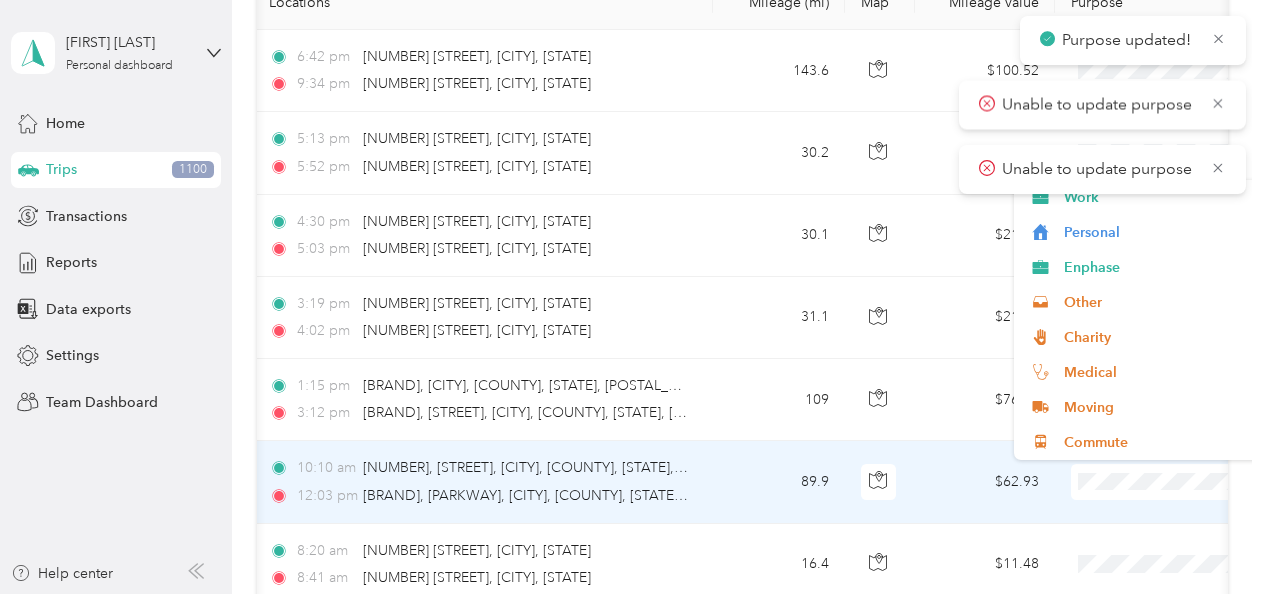 scroll, scrollTop: 306, scrollLeft: 0, axis: vertical 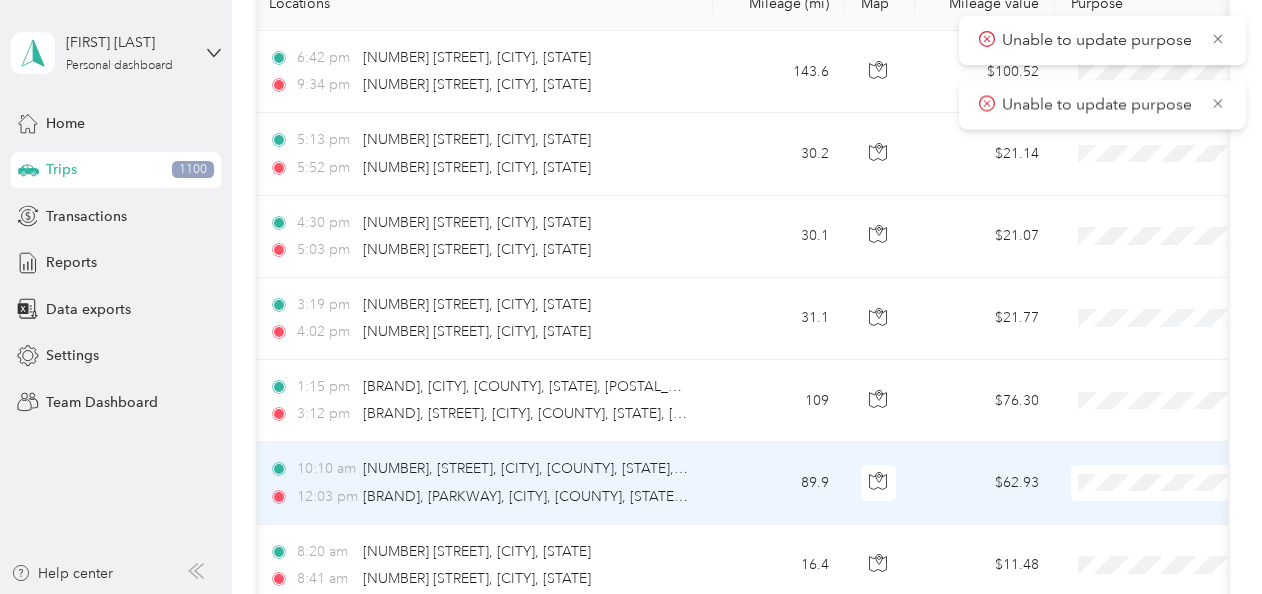 click on "Personal" at bounding box center [1156, 232] 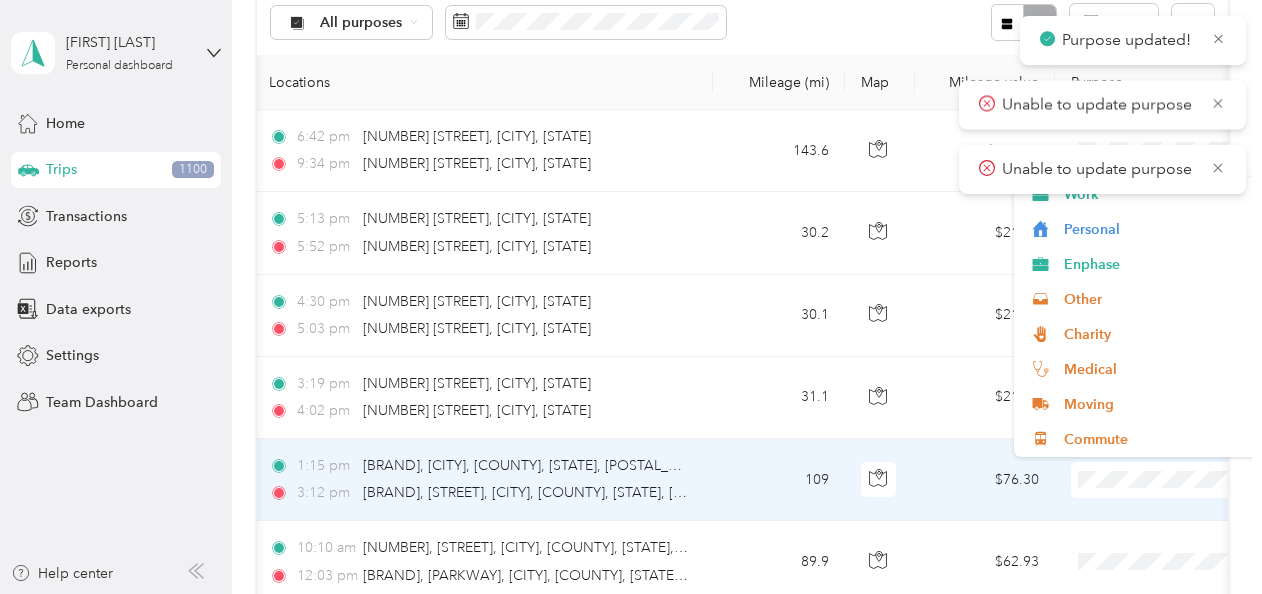 scroll, scrollTop: 145, scrollLeft: 0, axis: vertical 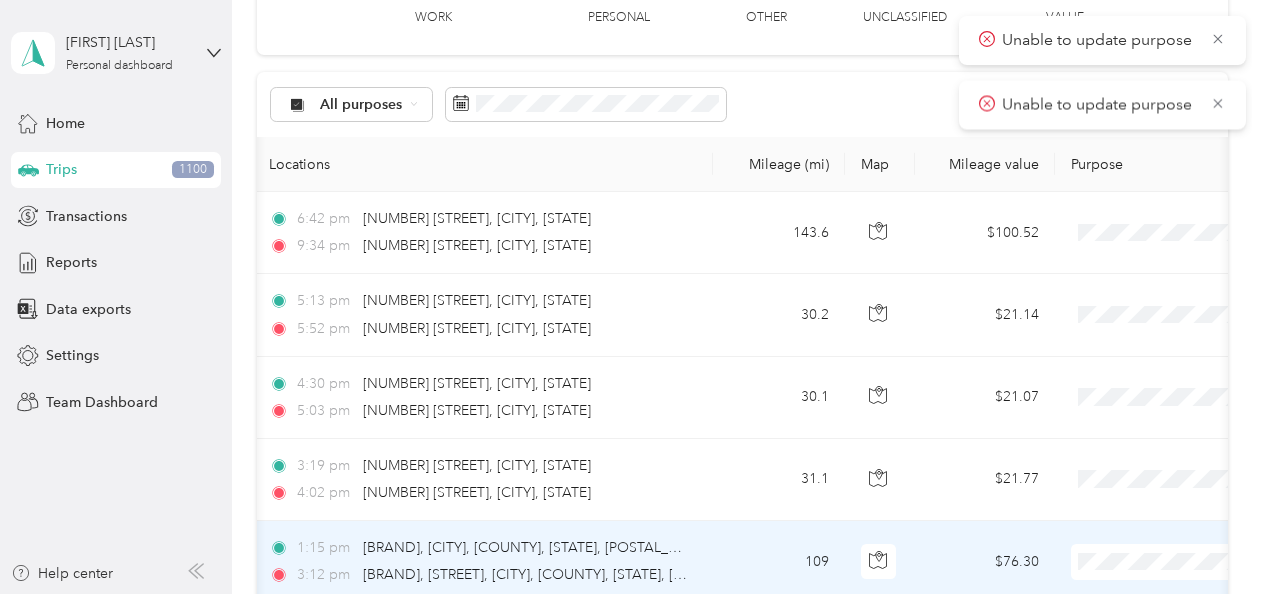 click on "Personal" at bounding box center [1156, 309] 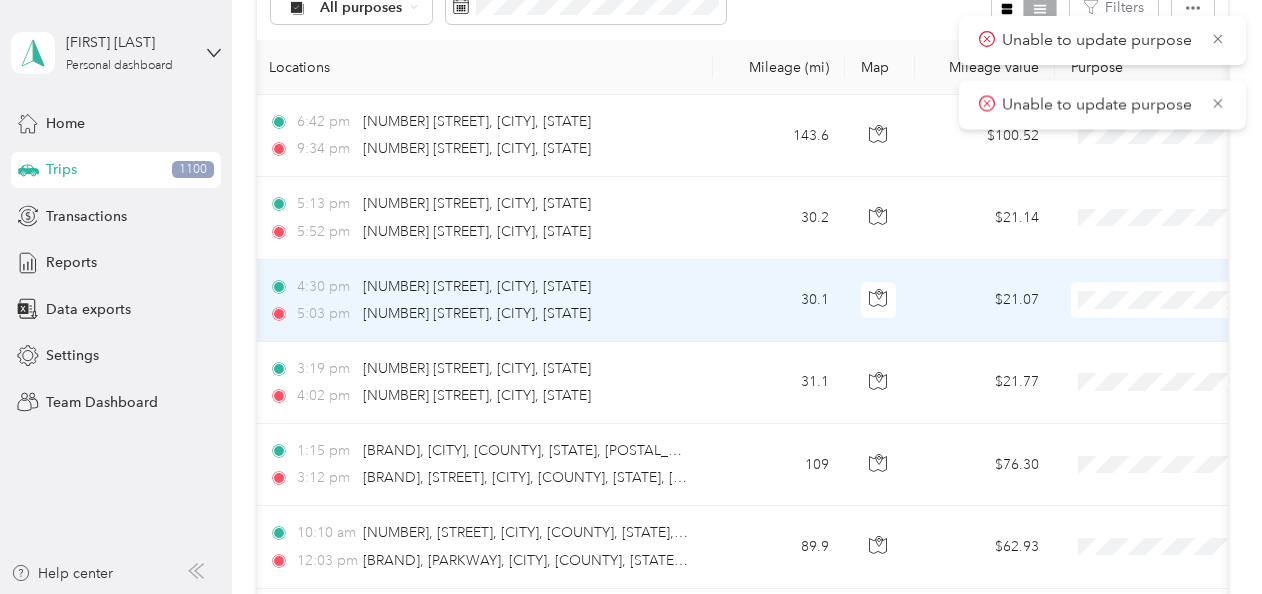 scroll, scrollTop: 298, scrollLeft: 0, axis: vertical 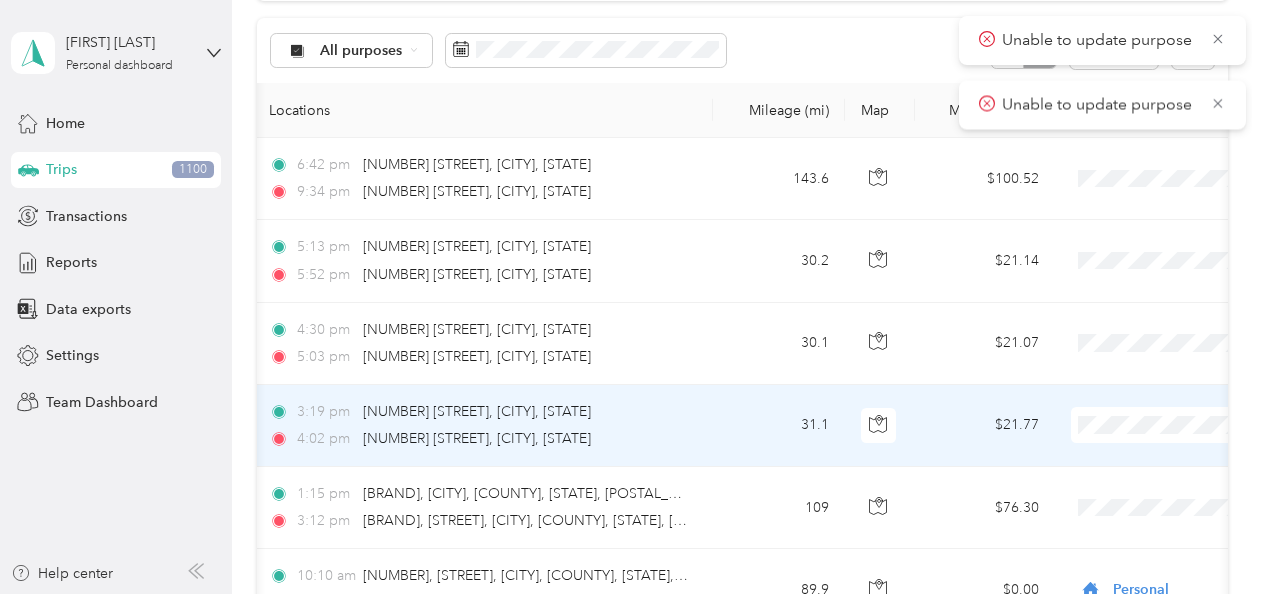click on "Personal" at bounding box center (1156, 169) 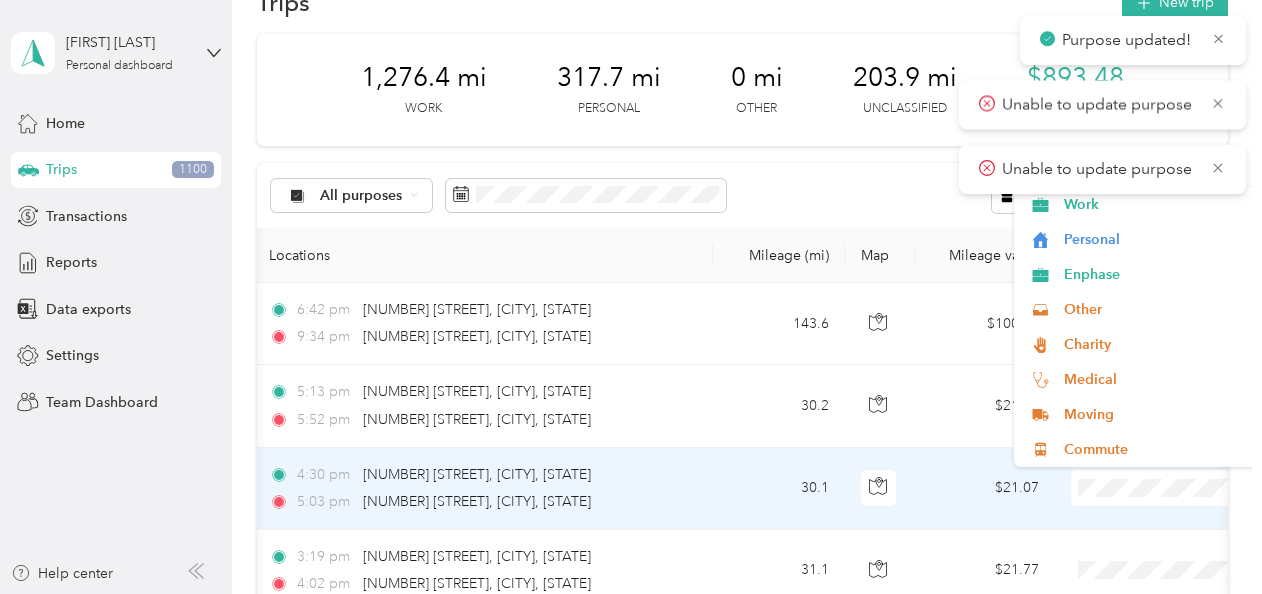 scroll, scrollTop: 53, scrollLeft: 0, axis: vertical 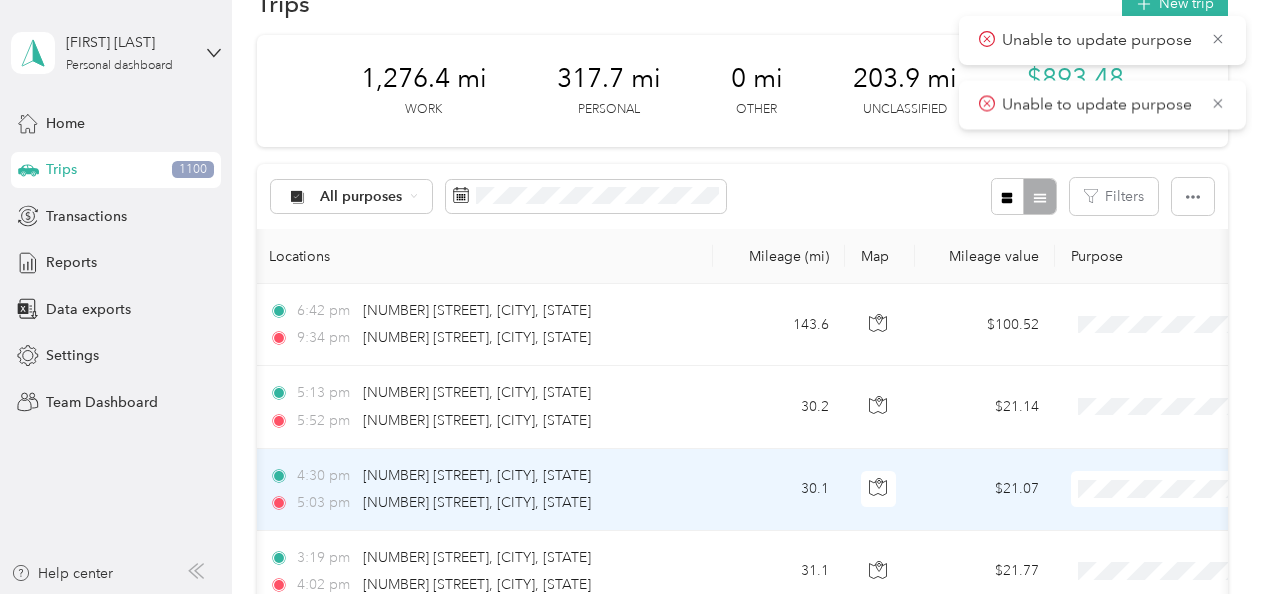 click on "Personal" at bounding box center [1156, 230] 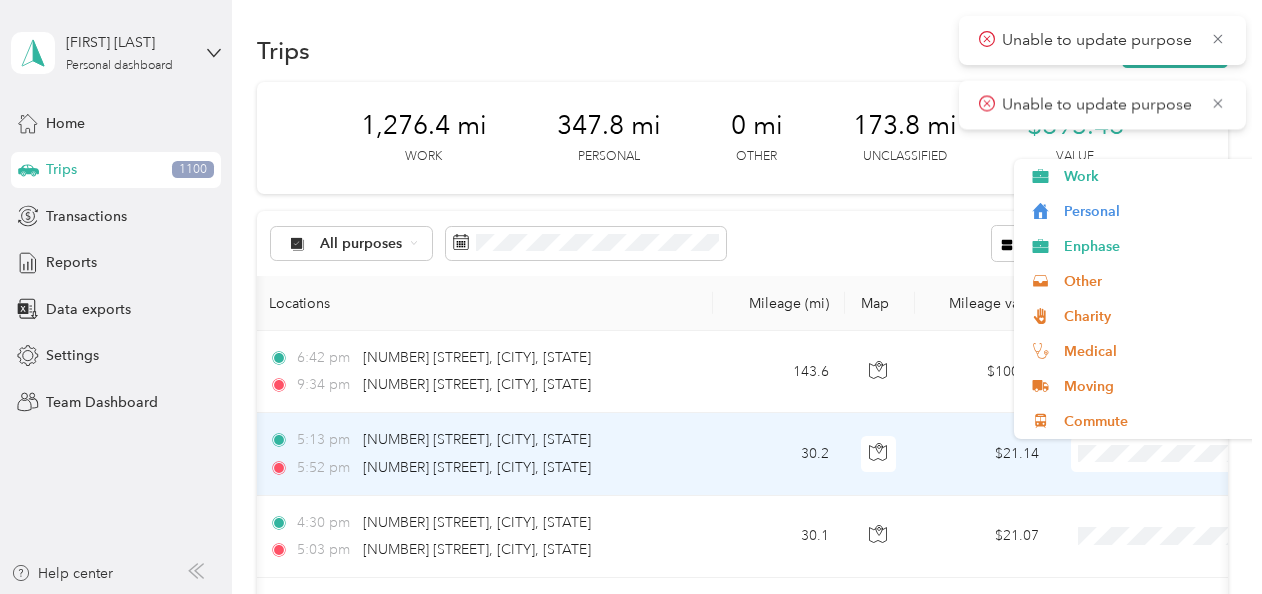 scroll, scrollTop: 0, scrollLeft: 0, axis: both 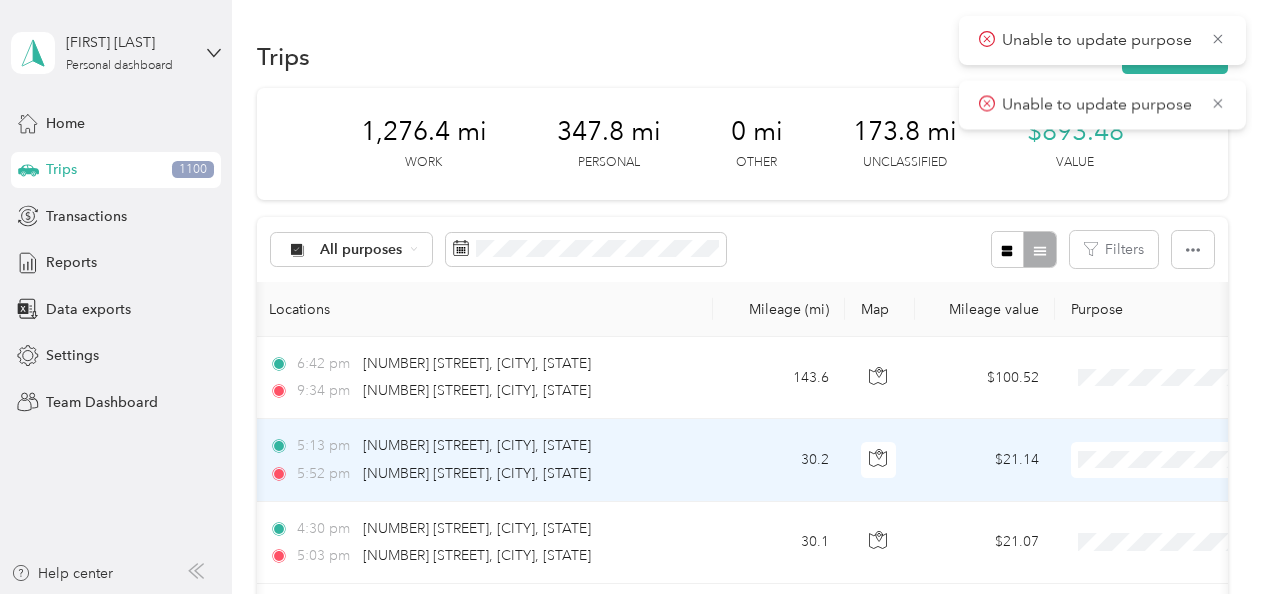 click on "Personal" at bounding box center (1138, 211) 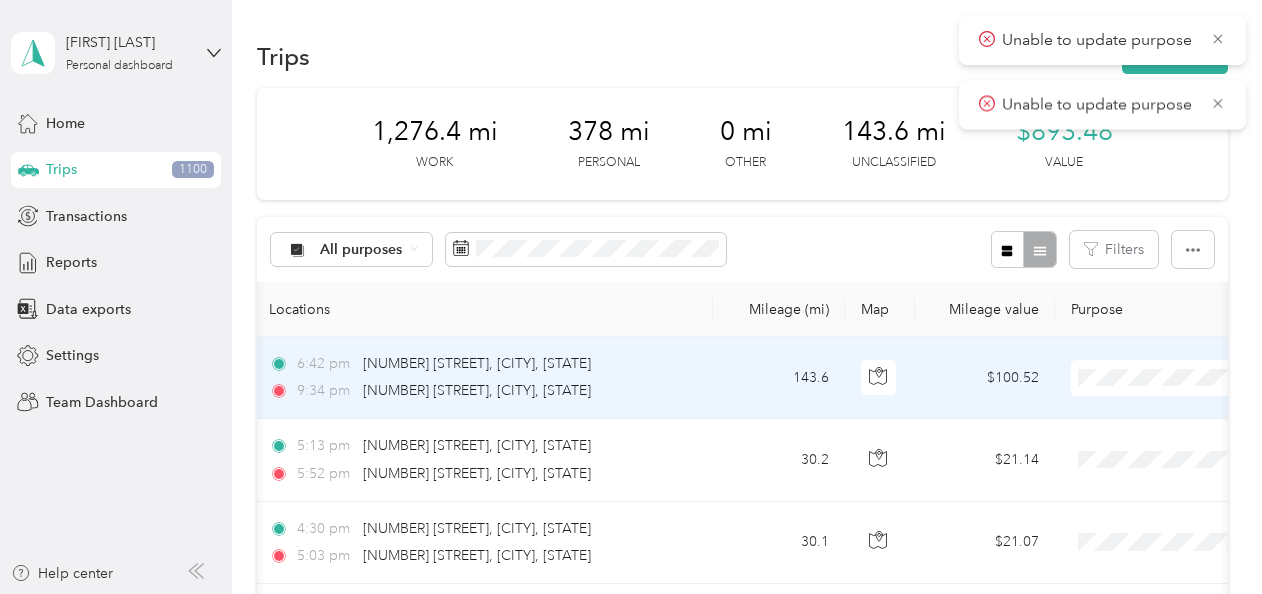 click on "Enphase" at bounding box center (1156, 164) 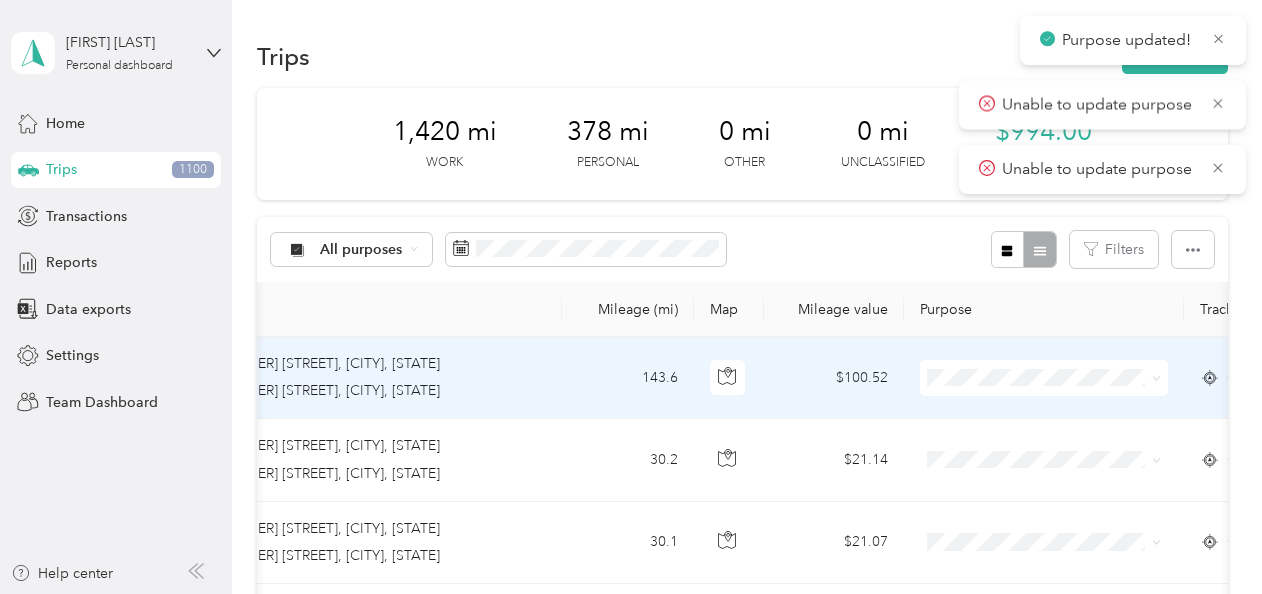 scroll, scrollTop: 0, scrollLeft: 360, axis: horizontal 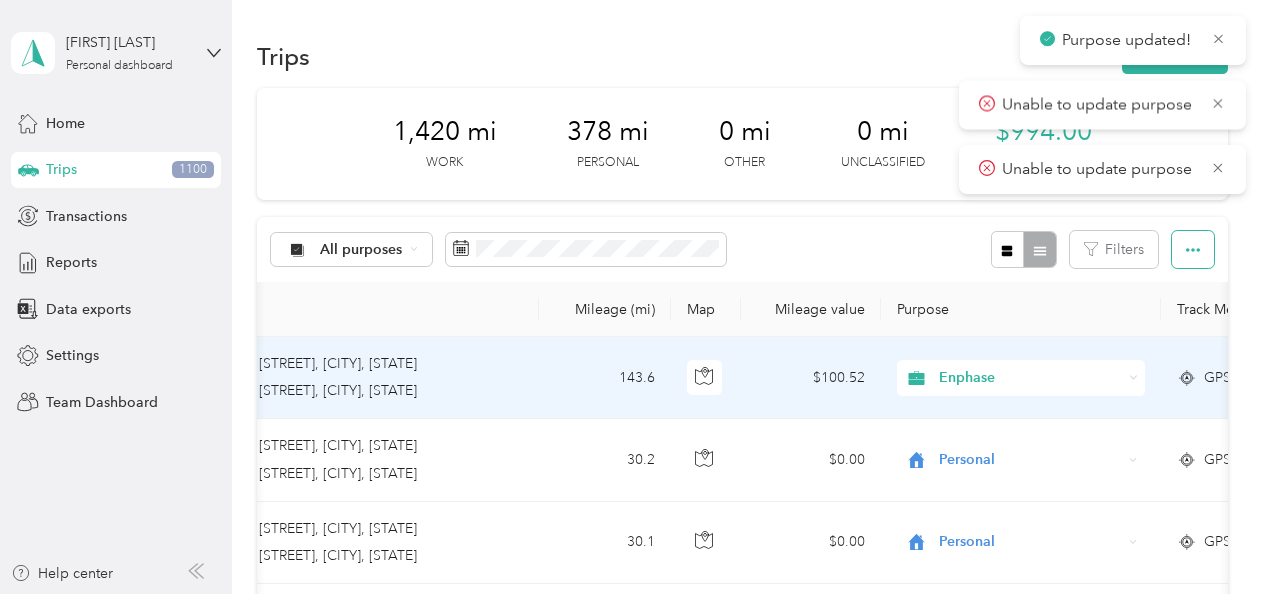 click 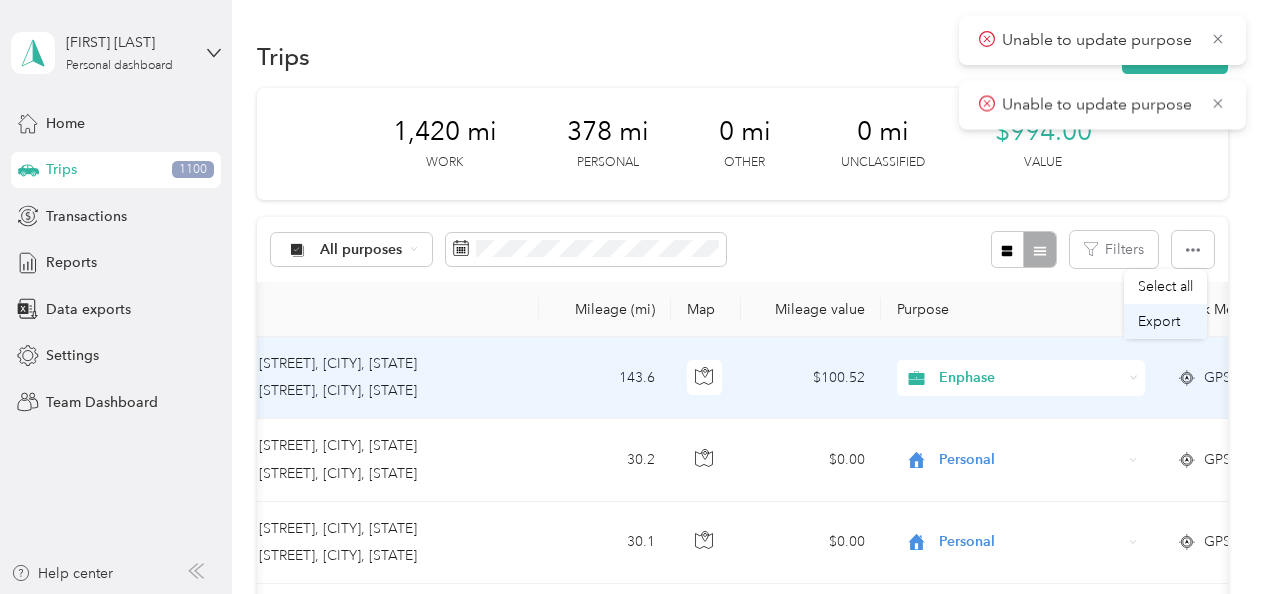 click on "Export" at bounding box center [1159, 321] 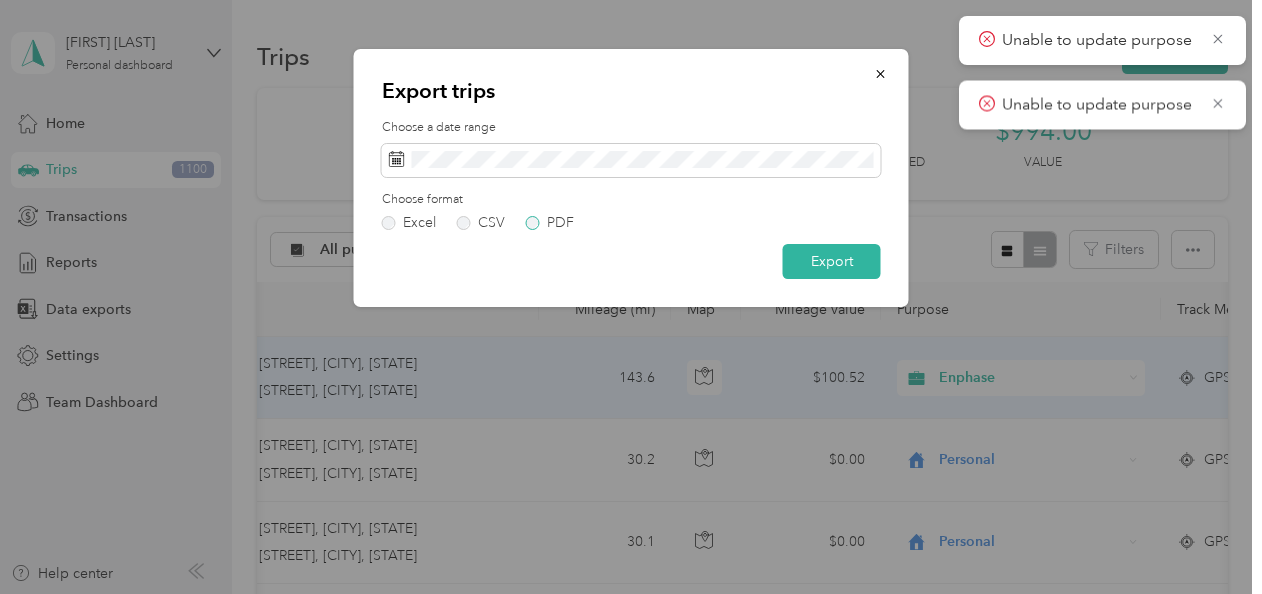 click on "PDF" at bounding box center [550, 223] 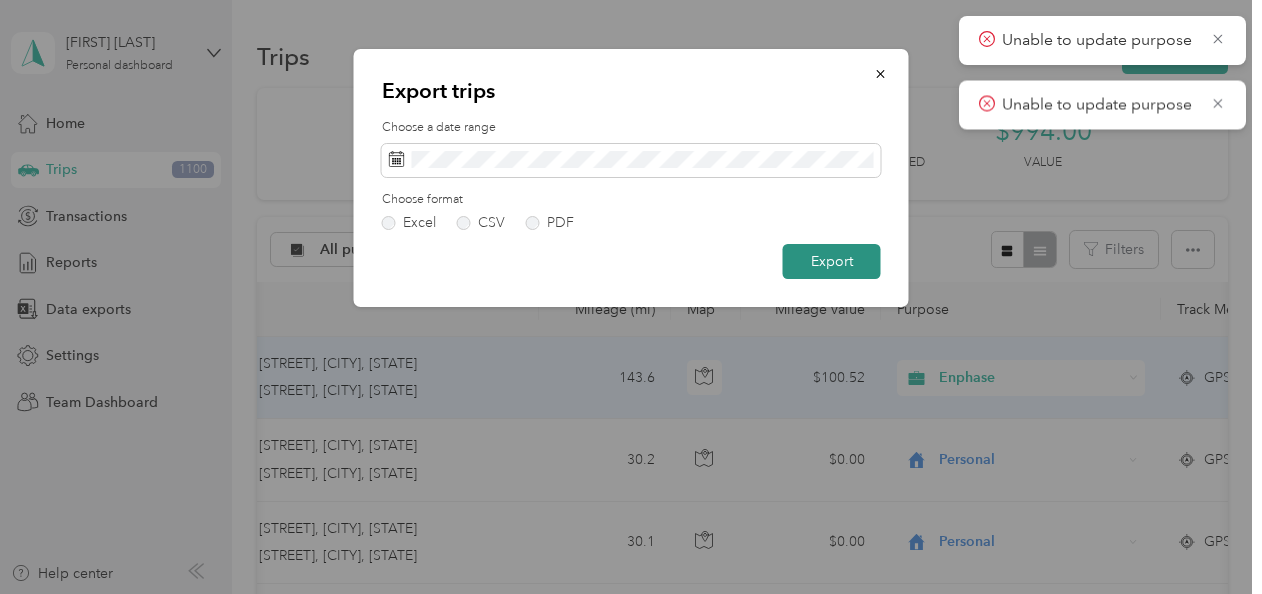 click on "Export" at bounding box center [832, 261] 